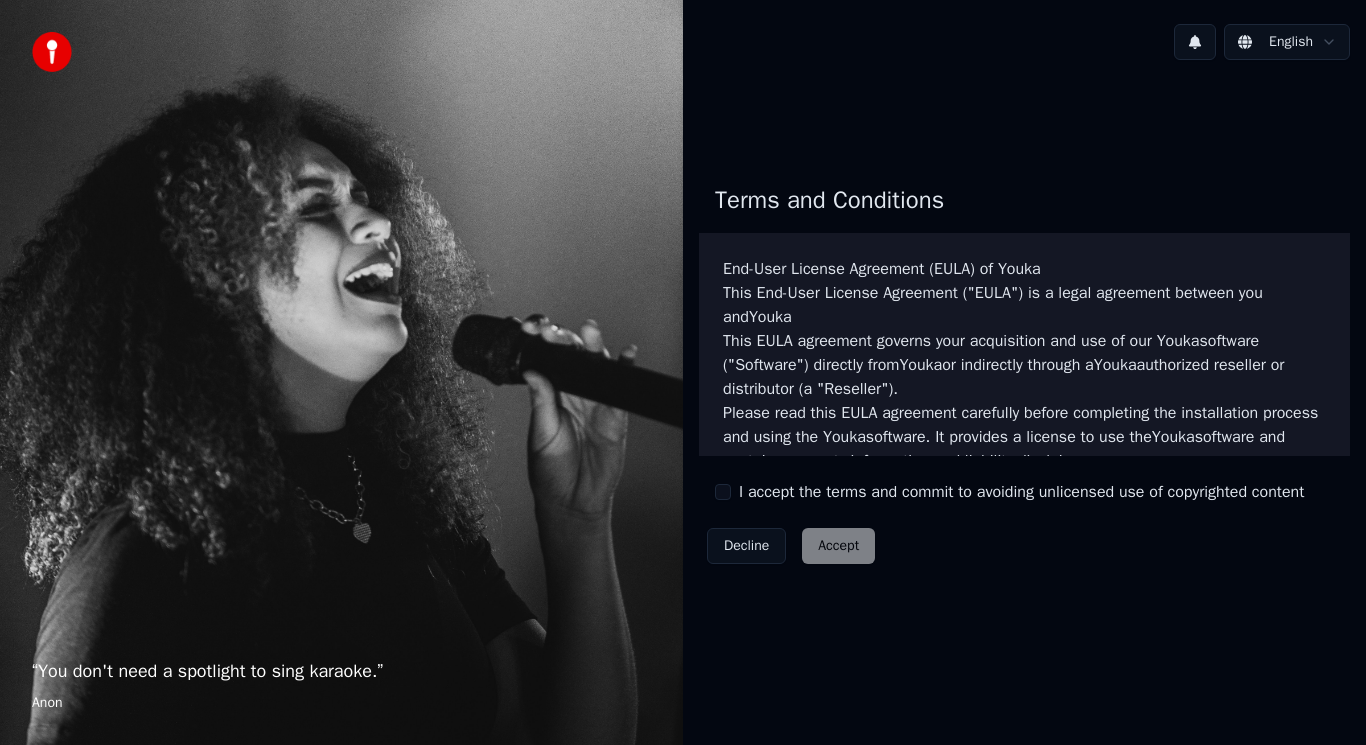 scroll, scrollTop: 0, scrollLeft: 0, axis: both 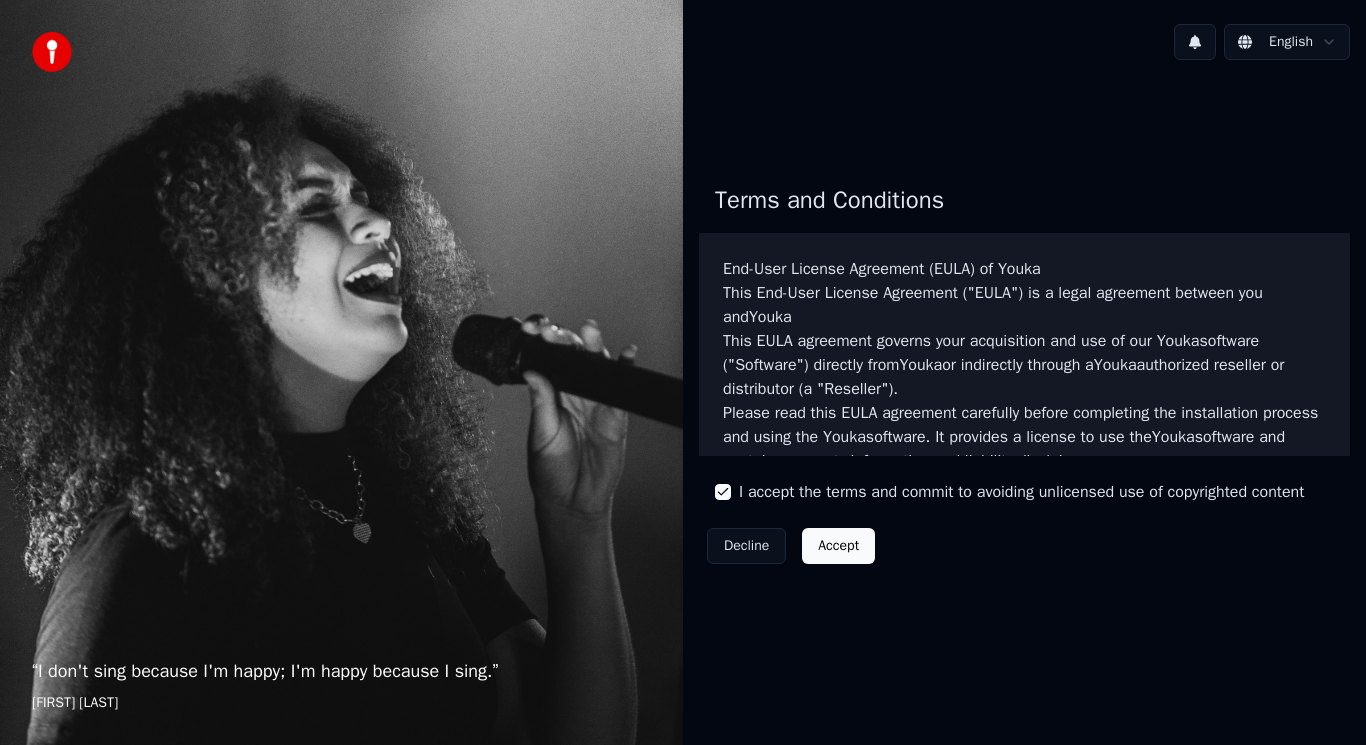 click on "Accept" at bounding box center [838, 546] 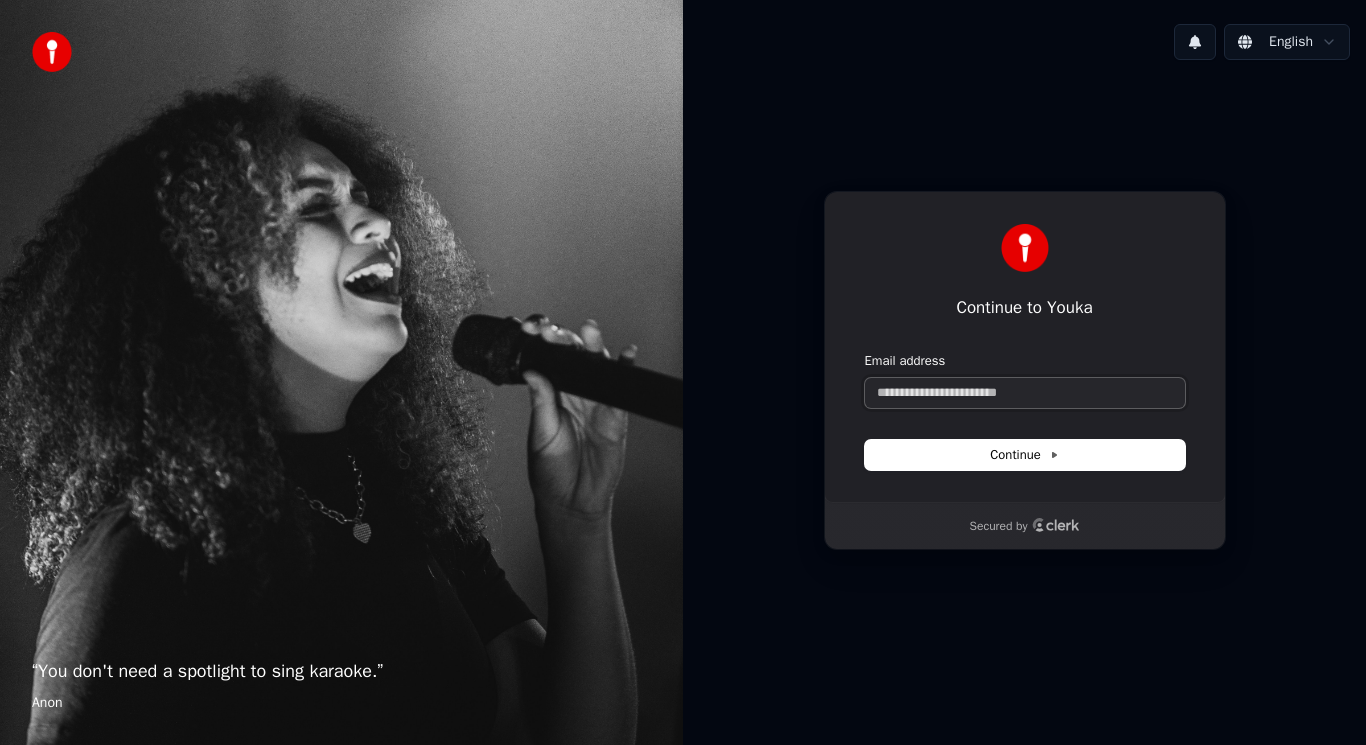 click on "Email address" at bounding box center [1025, 393] 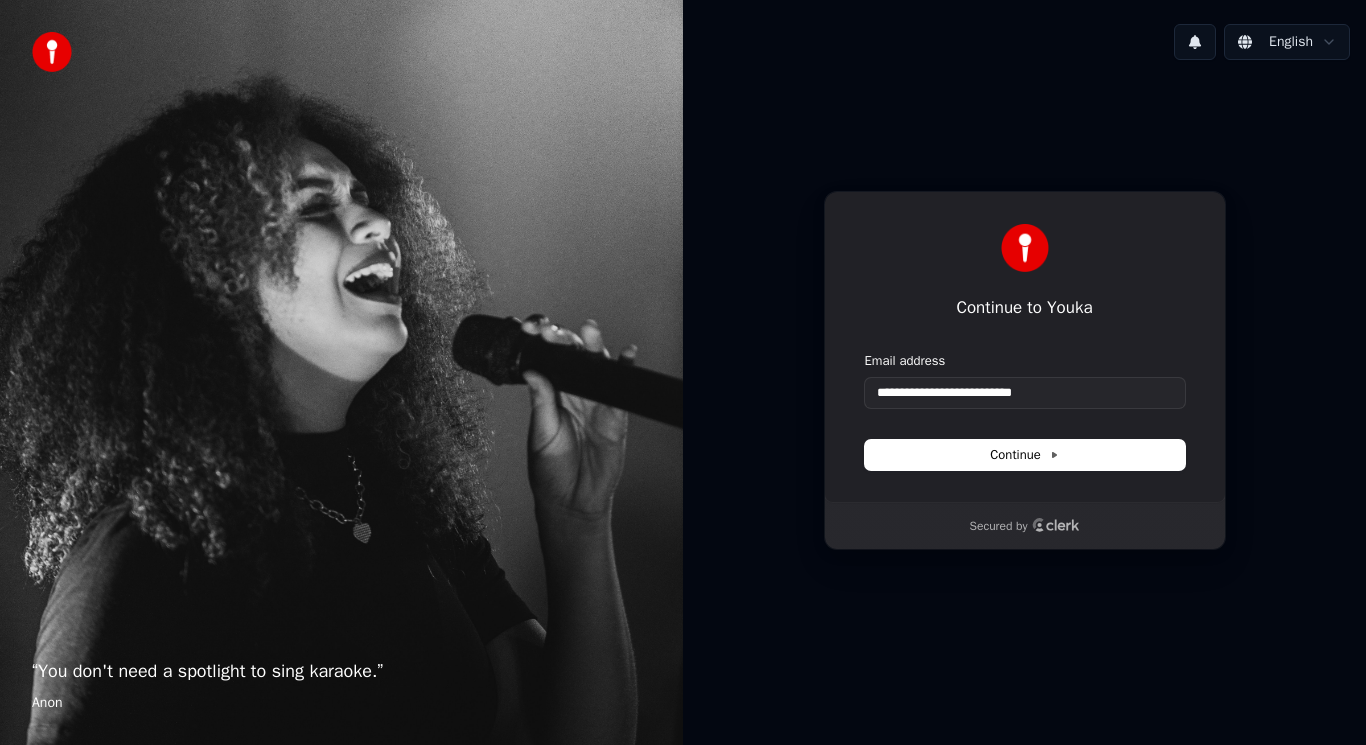 click on "**********" at bounding box center (1025, 347) 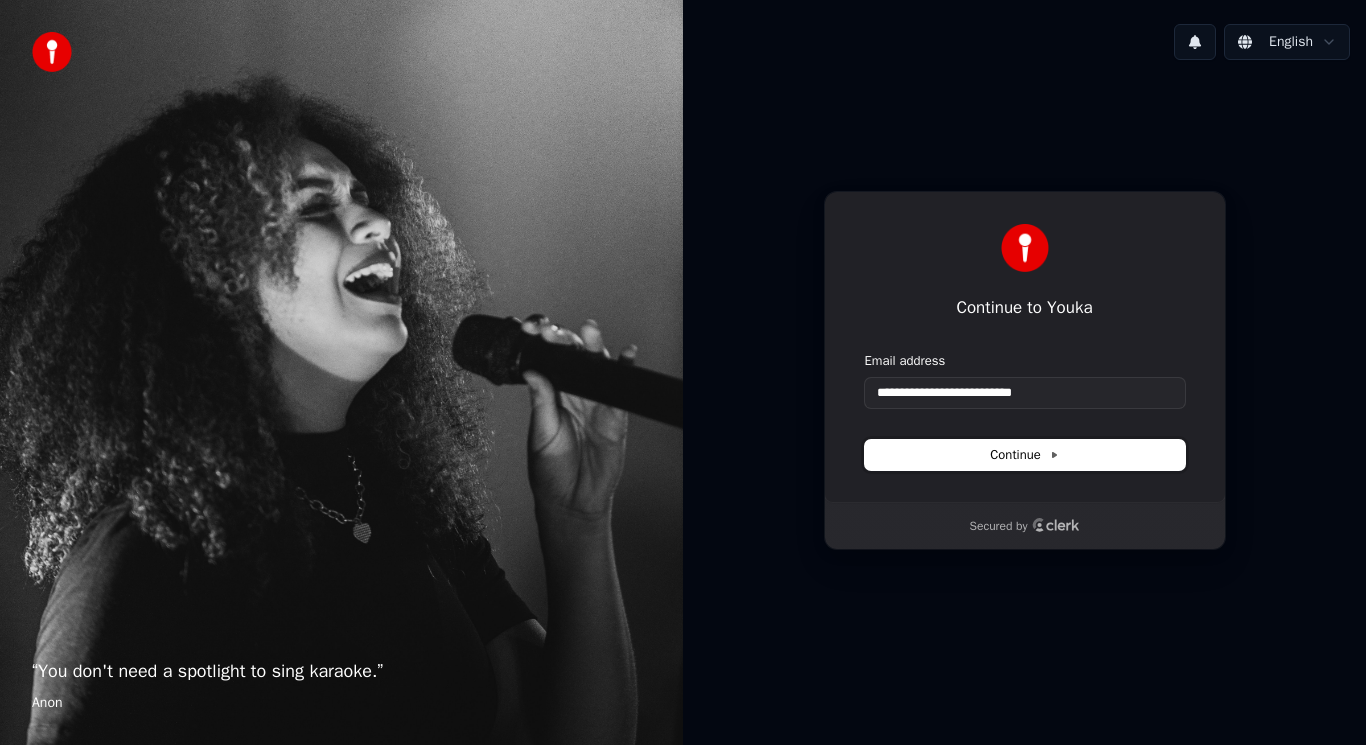 click on "Continue" at bounding box center [1024, 455] 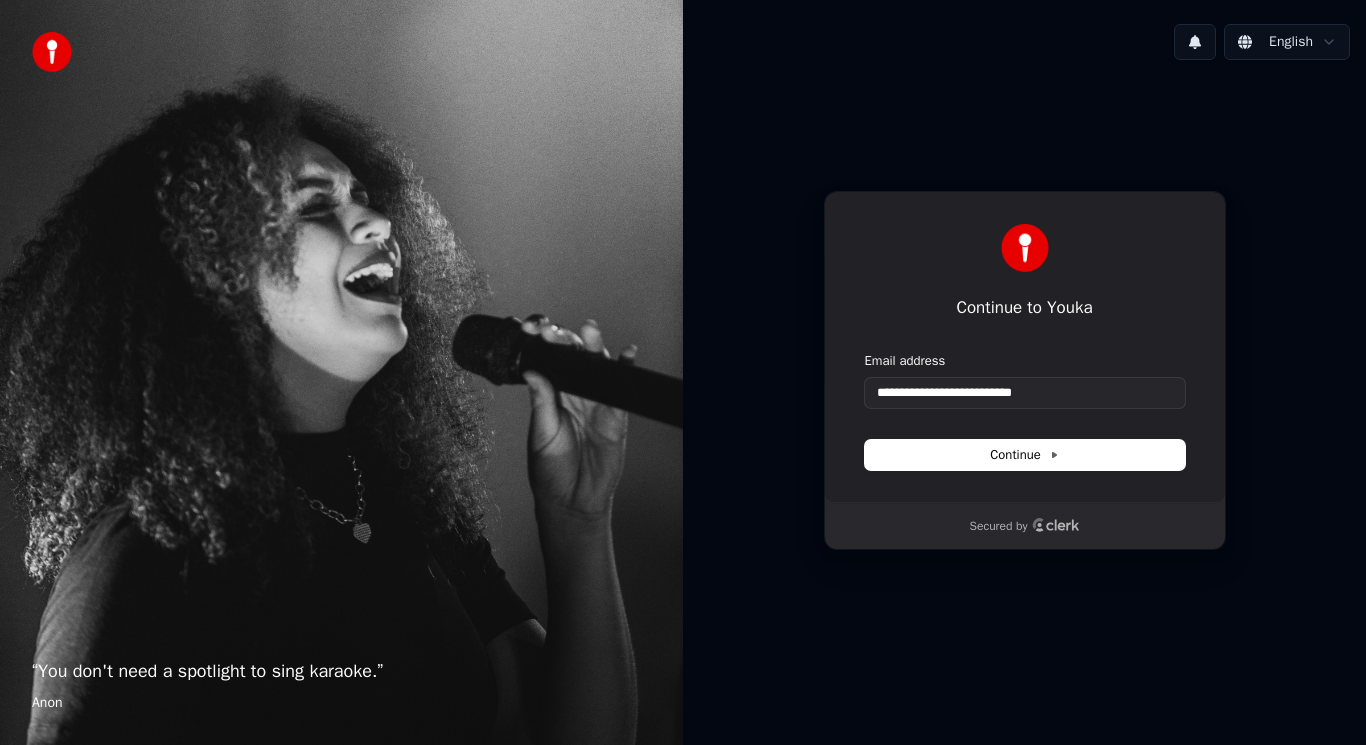 type on "**********" 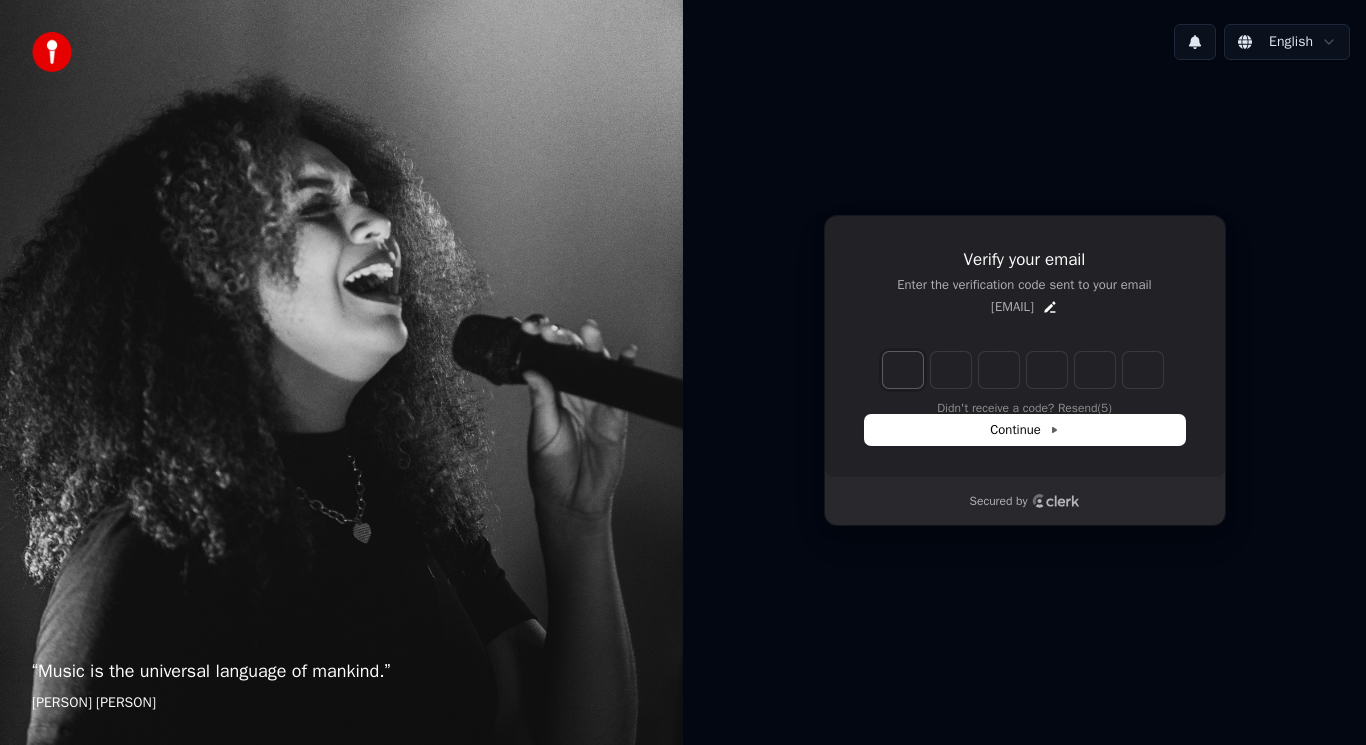 type on "*" 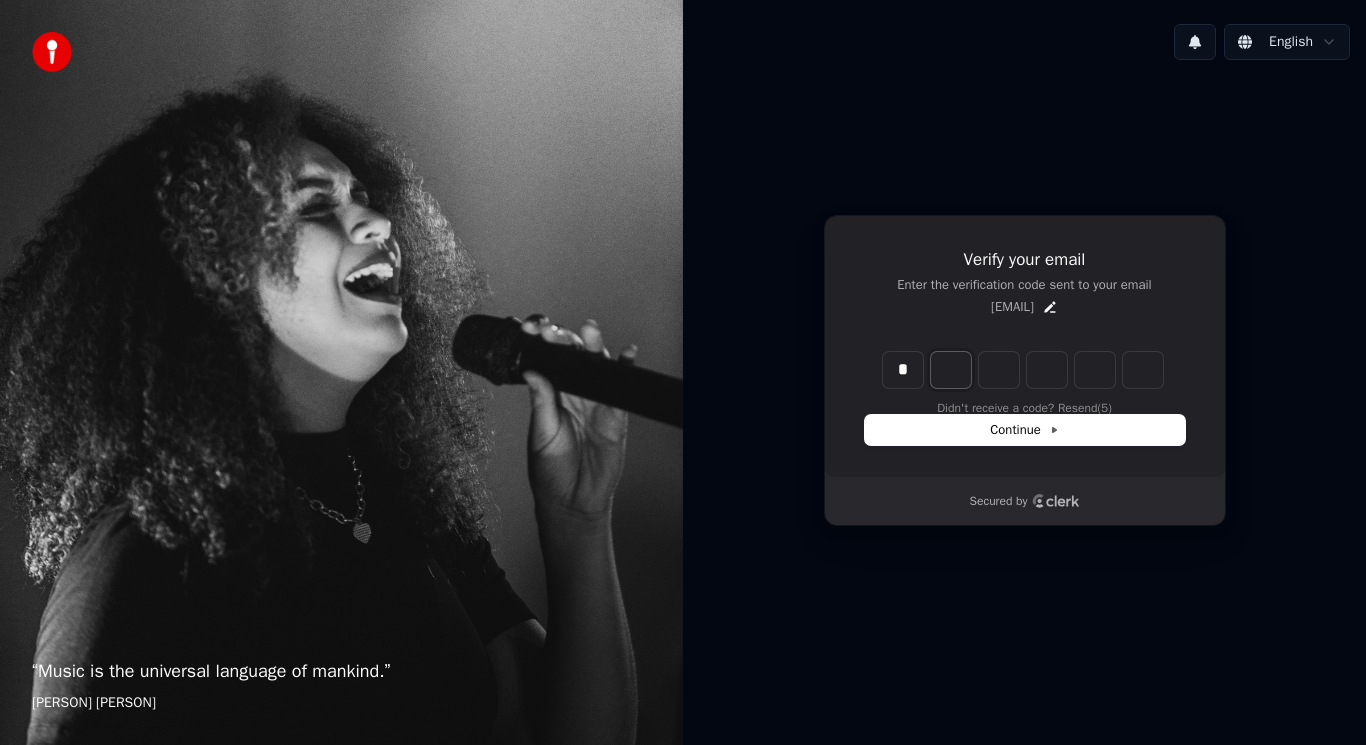 type on "*" 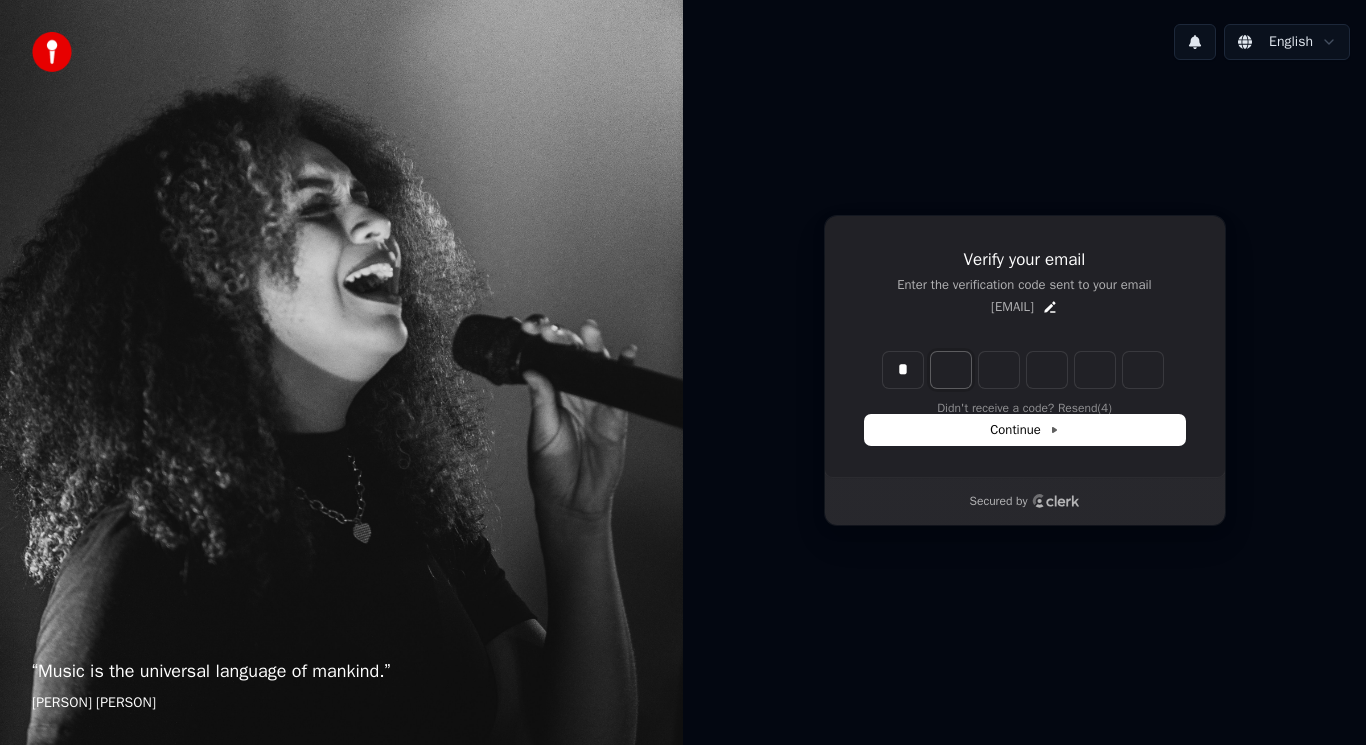 type on "*" 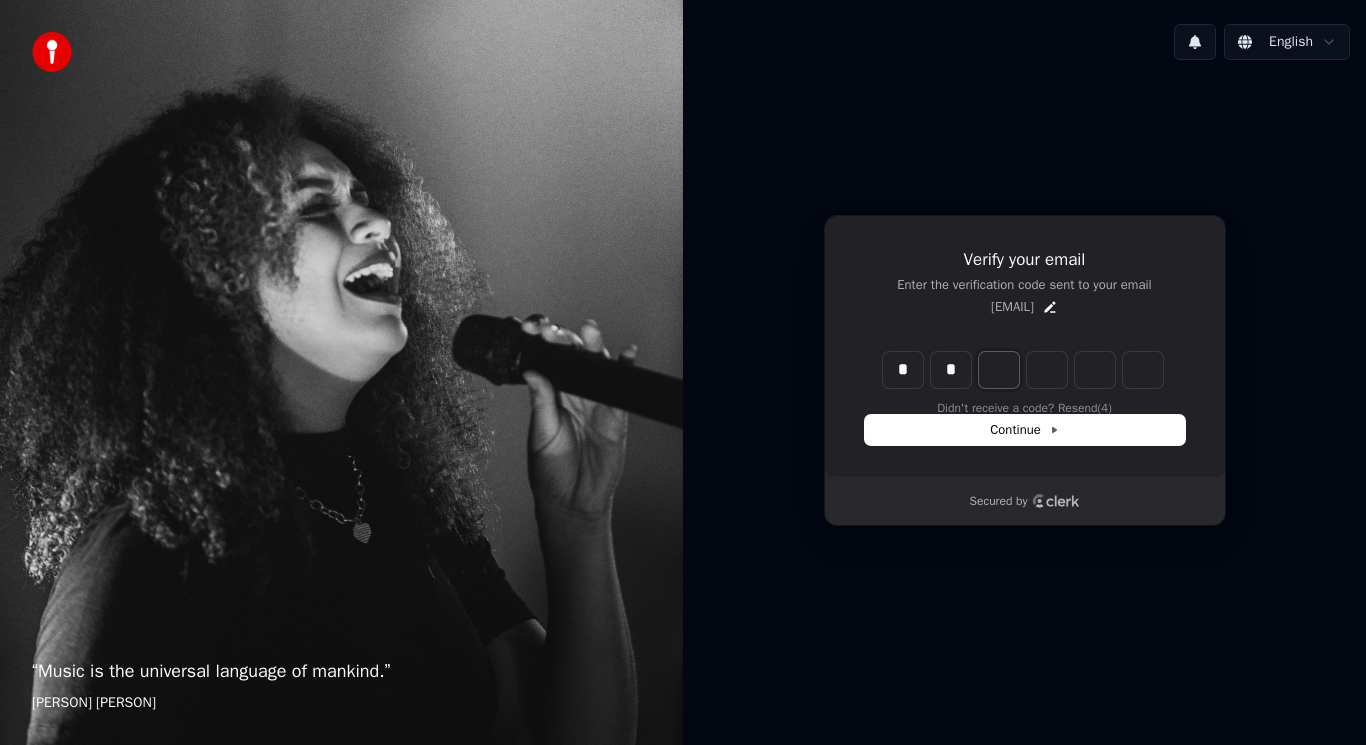 type on "**" 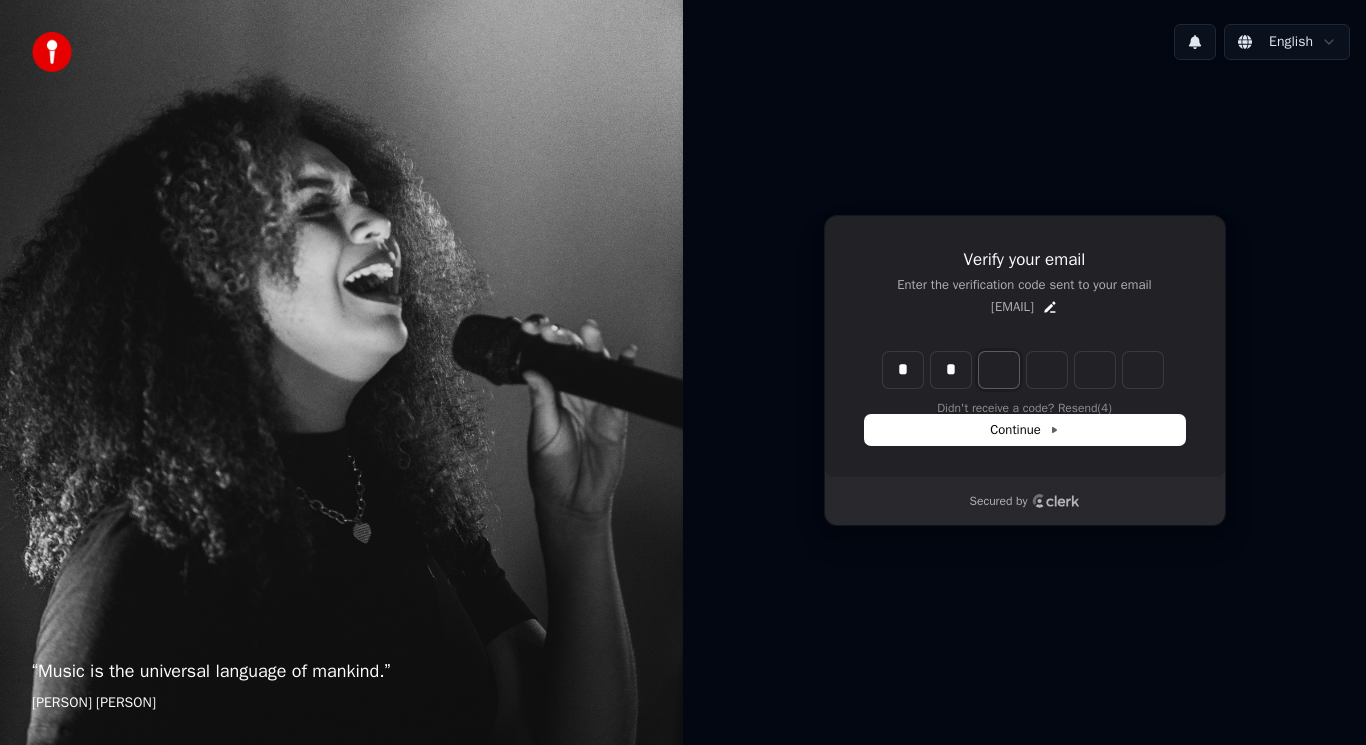 type on "*" 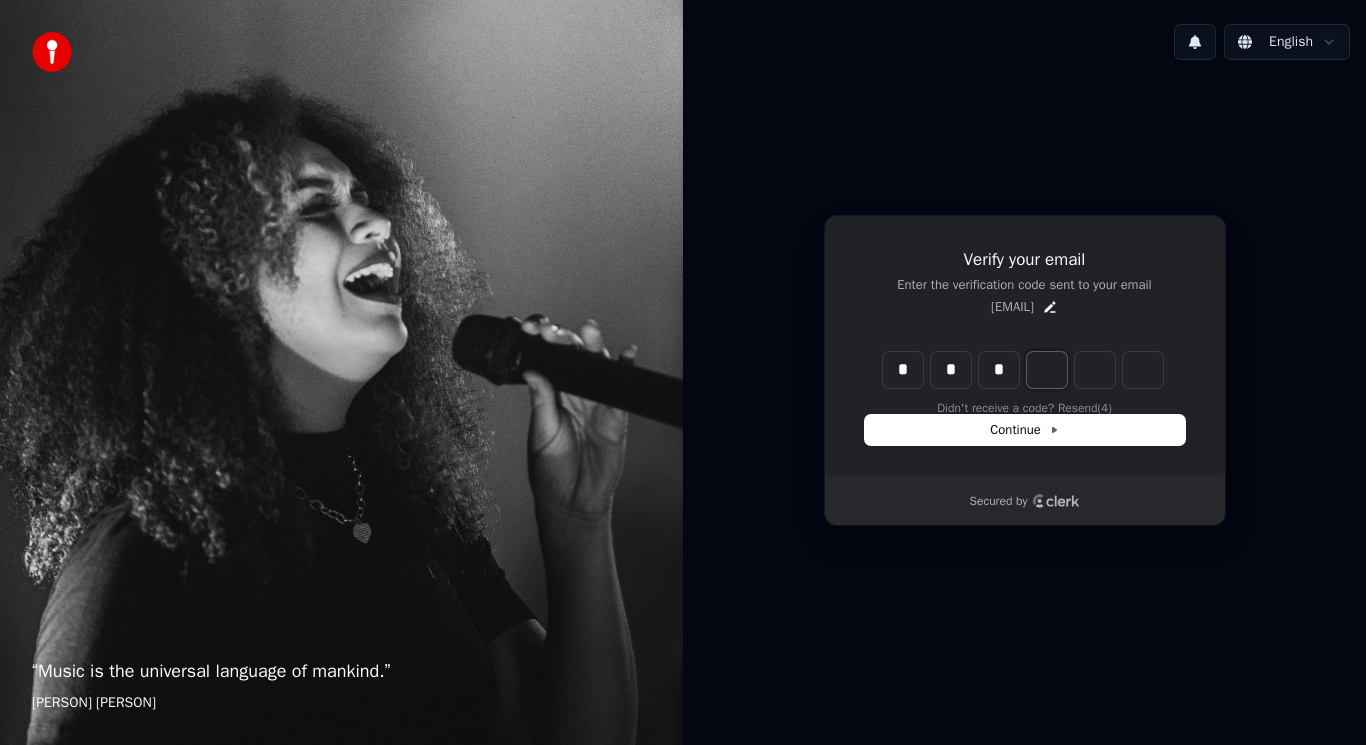 type on "***" 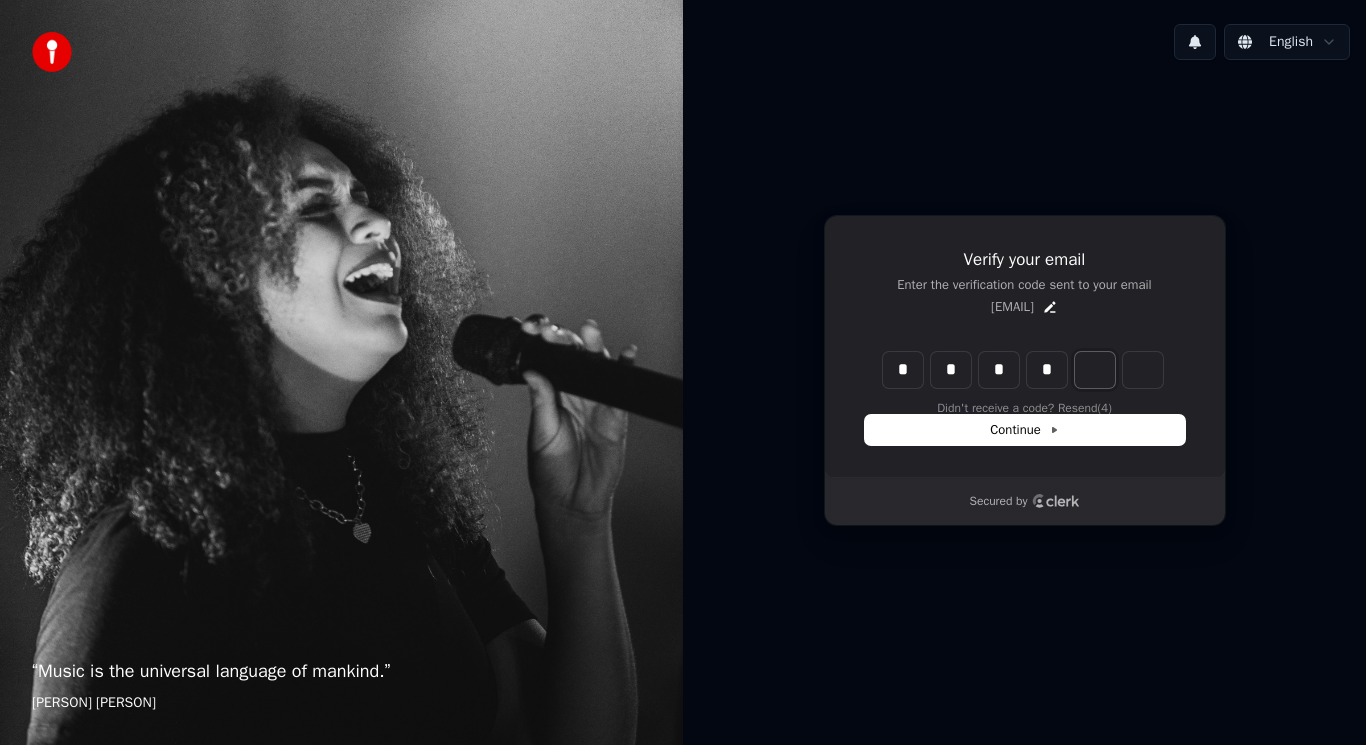 type on "****" 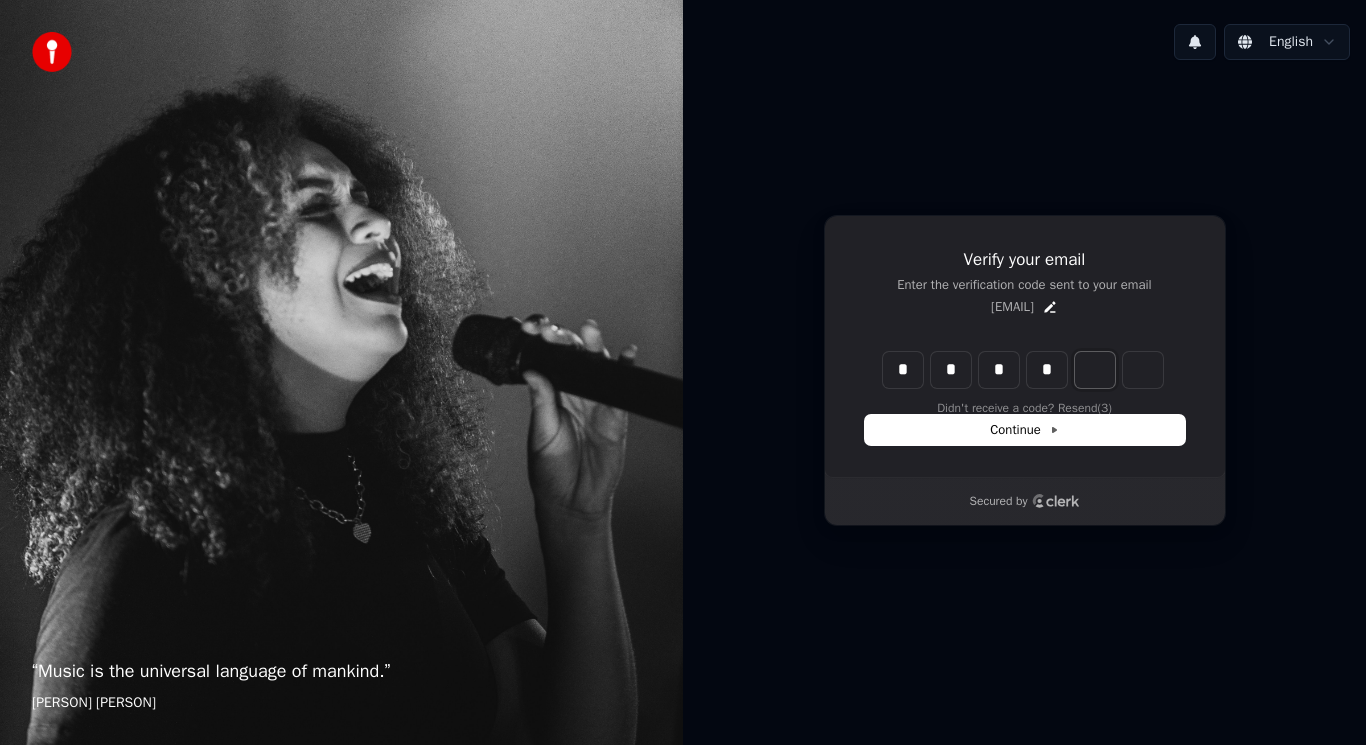 type on "*" 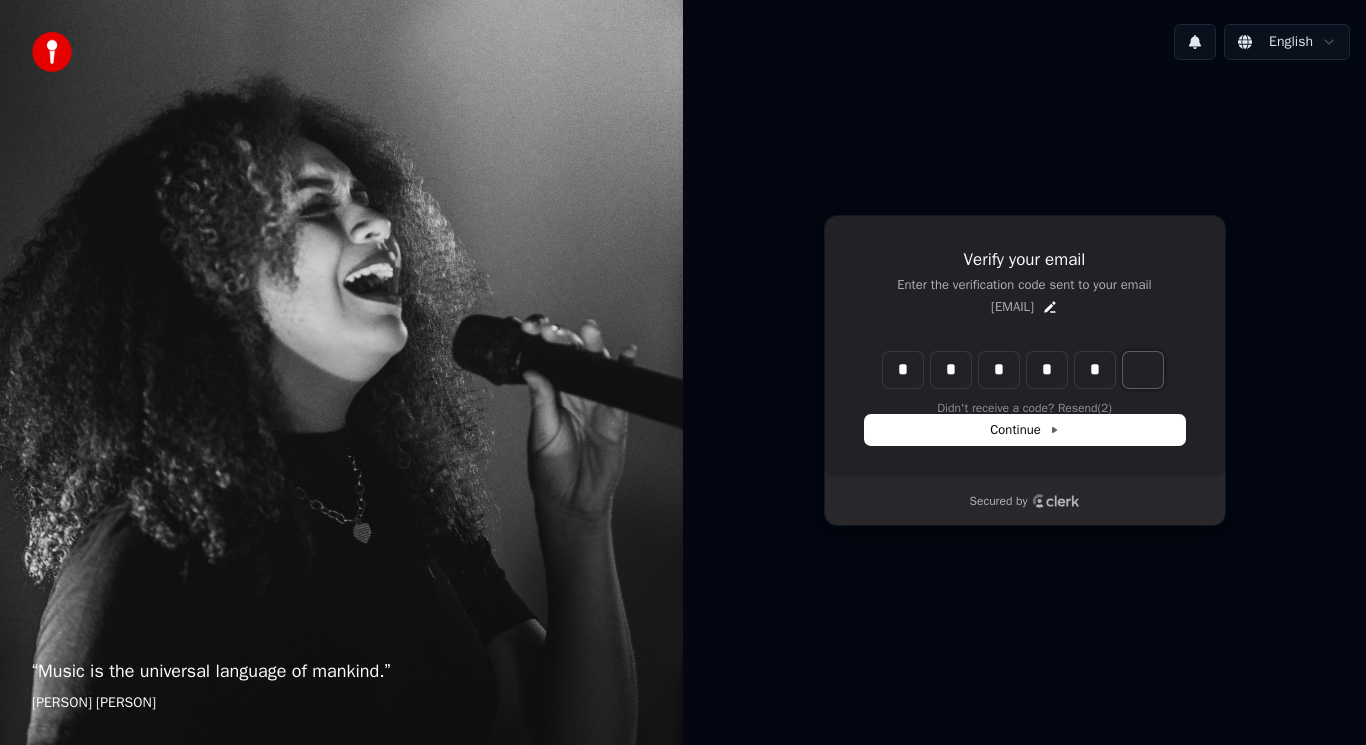 type on "******" 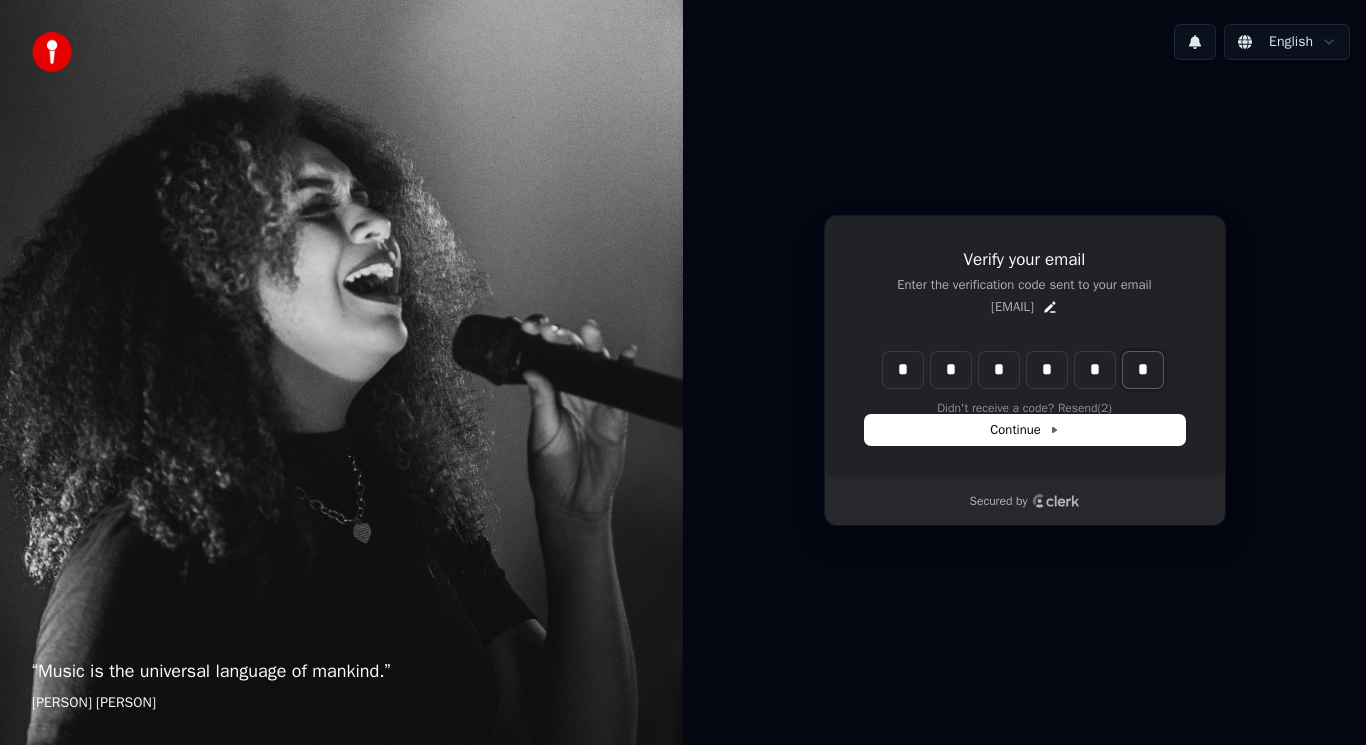 type on "*" 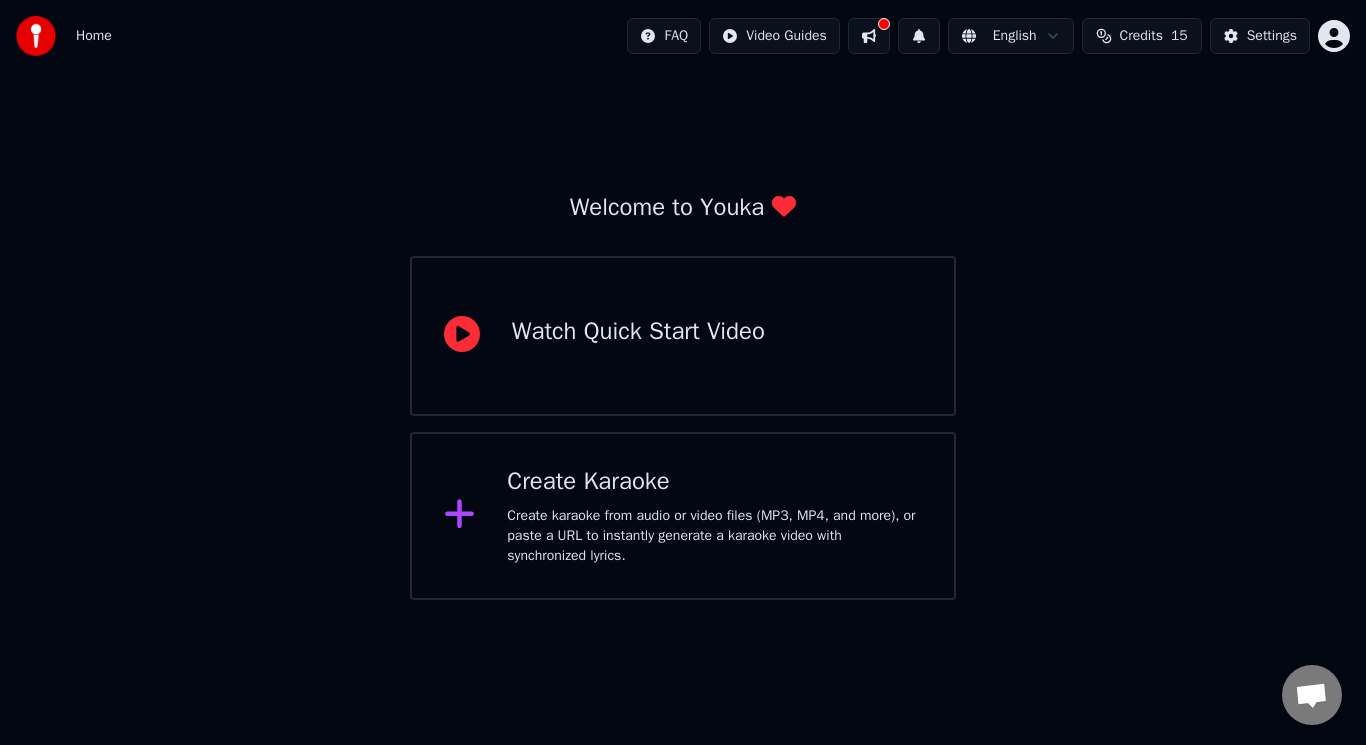 click on "Create Karaoke" at bounding box center (714, 482) 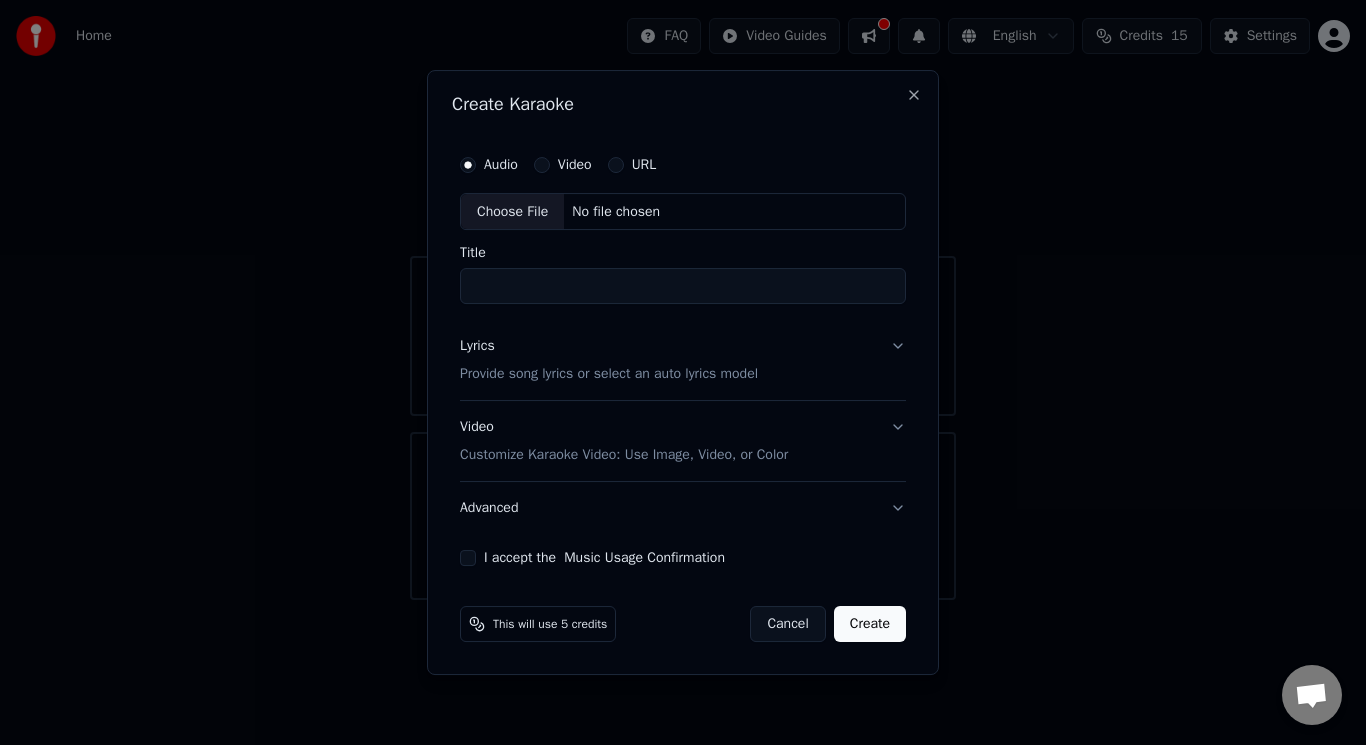 click on "Create Karaoke Audio Video URL Choose File No file chosen Title Lyrics Provide song lyrics or select an auto lyrics model Video Customize Karaoke Video: Use Image, Video, or Color Advanced I accept the   Music Usage Confirmation This will use 5 credits Cancel Create Close" at bounding box center [683, 373] 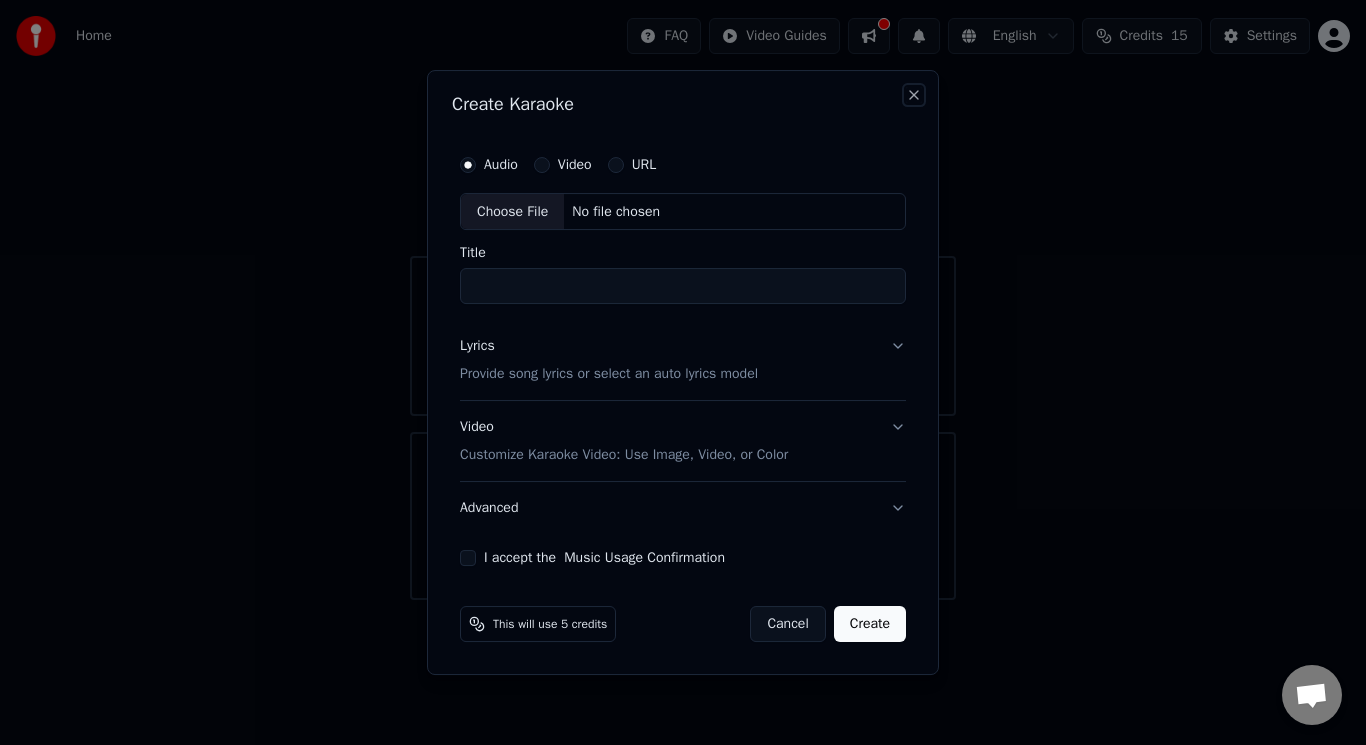 click on "Close" at bounding box center [914, 95] 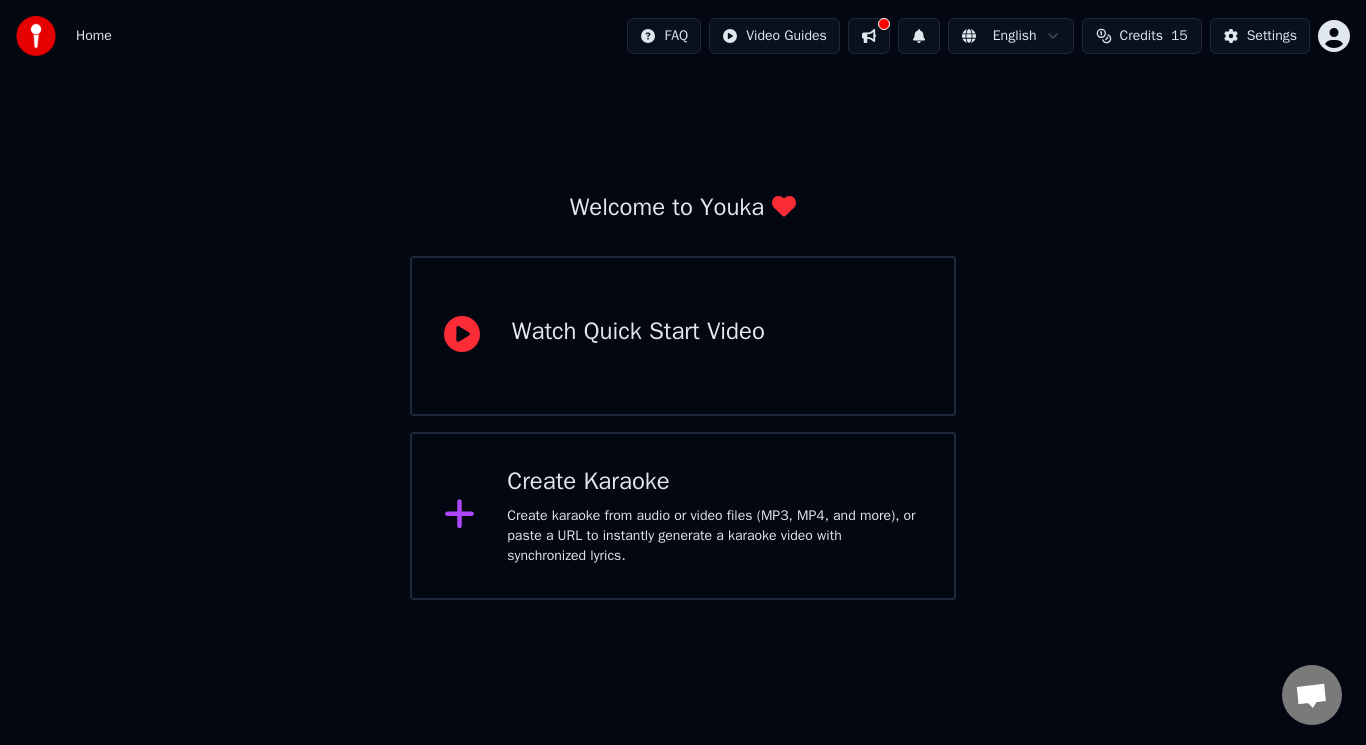 click on "Watch Quick Start Video" at bounding box center [683, 336] 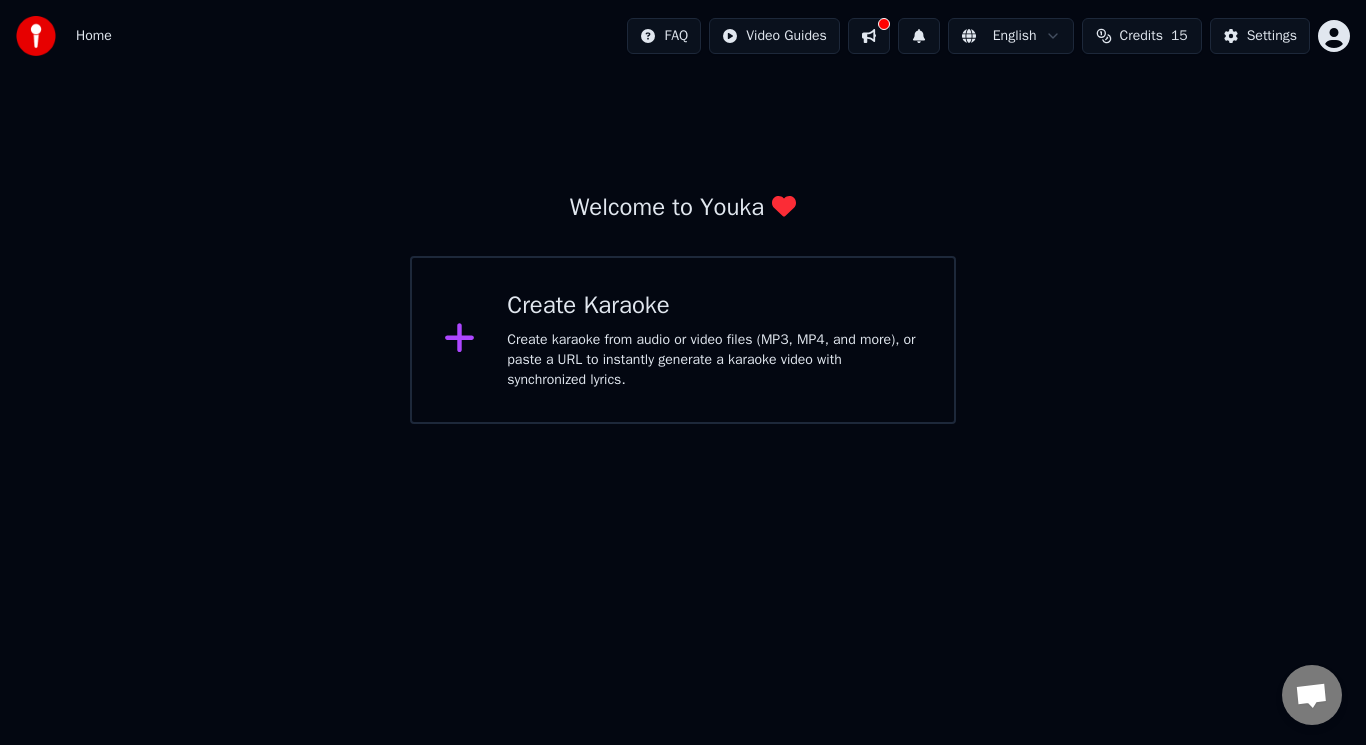 click on "Create karaoke from audio or video files (MP3, MP4, and more), or paste a URL to instantly generate a karaoke video with synchronized lyrics." at bounding box center (714, 360) 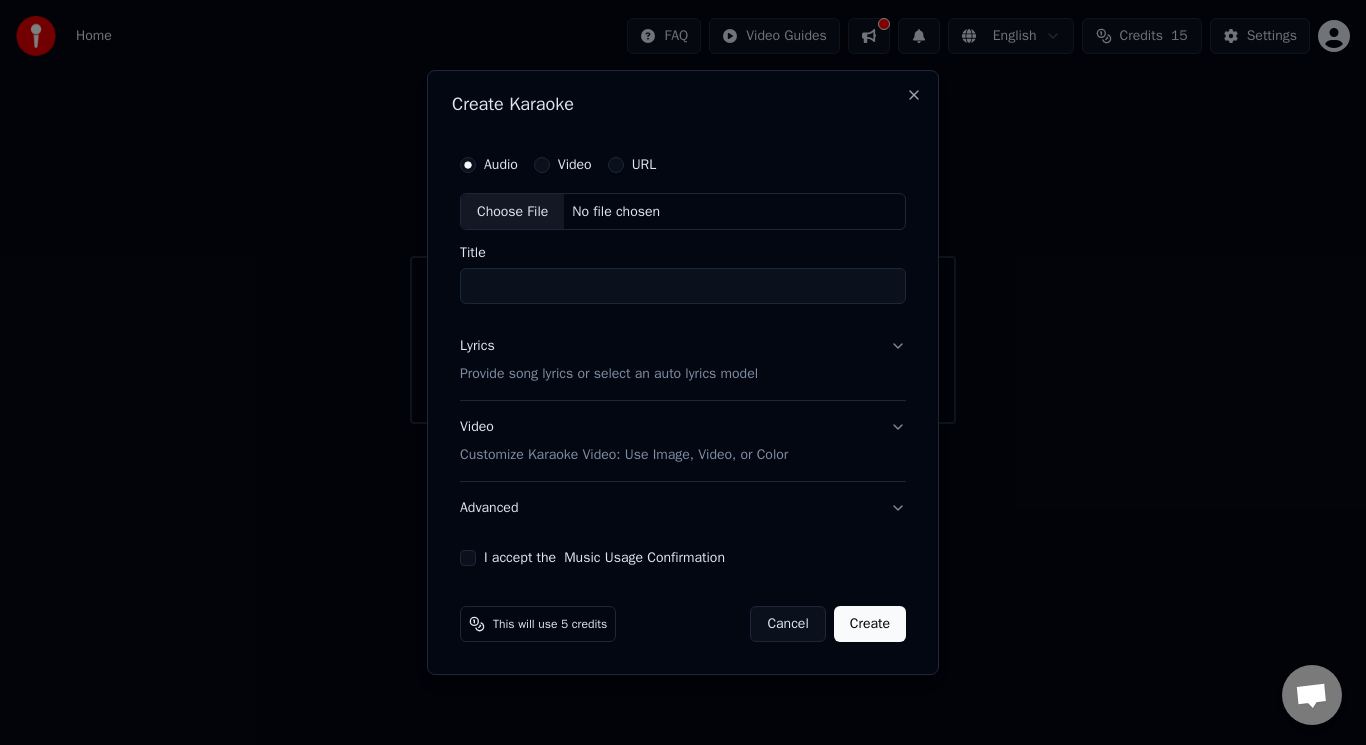 click on "No file chosen" at bounding box center [616, 212] 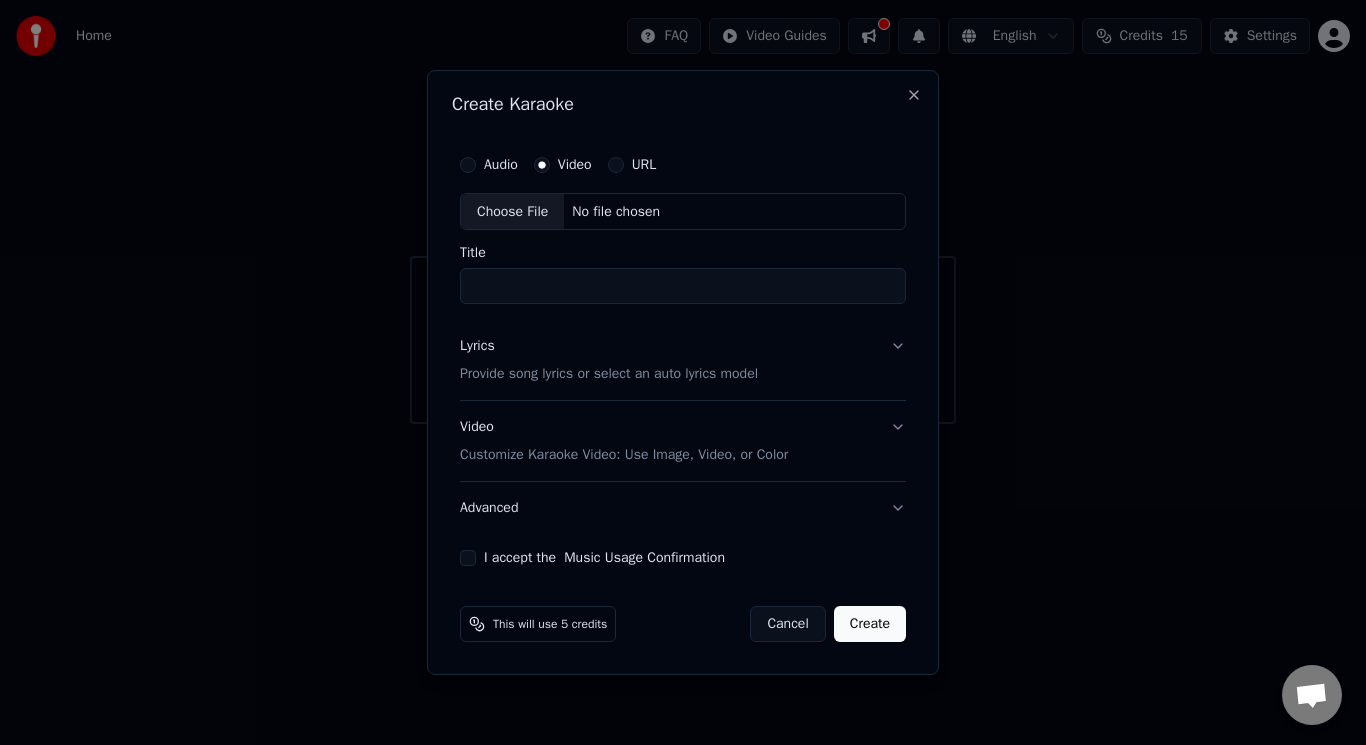 click on "No file chosen" at bounding box center [616, 212] 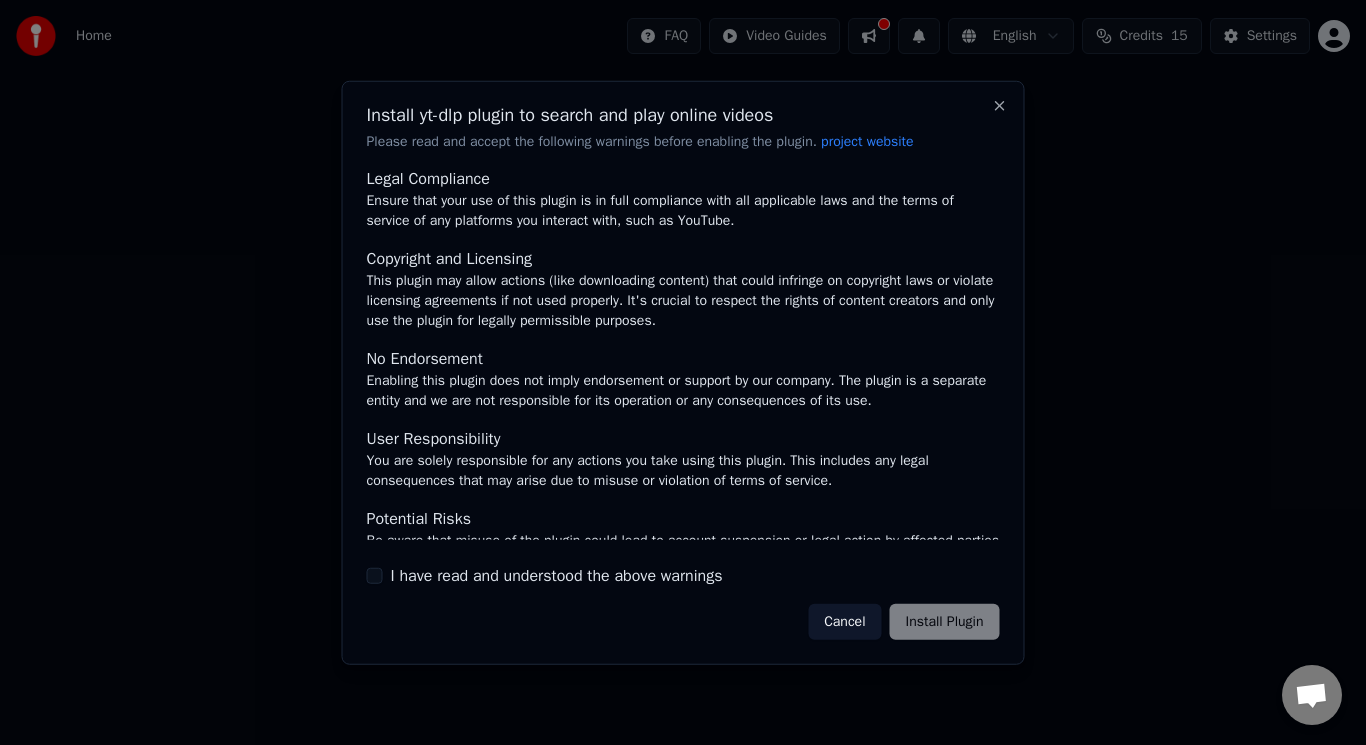 click on "I have read and understood the above warnings" at bounding box center (557, 576) 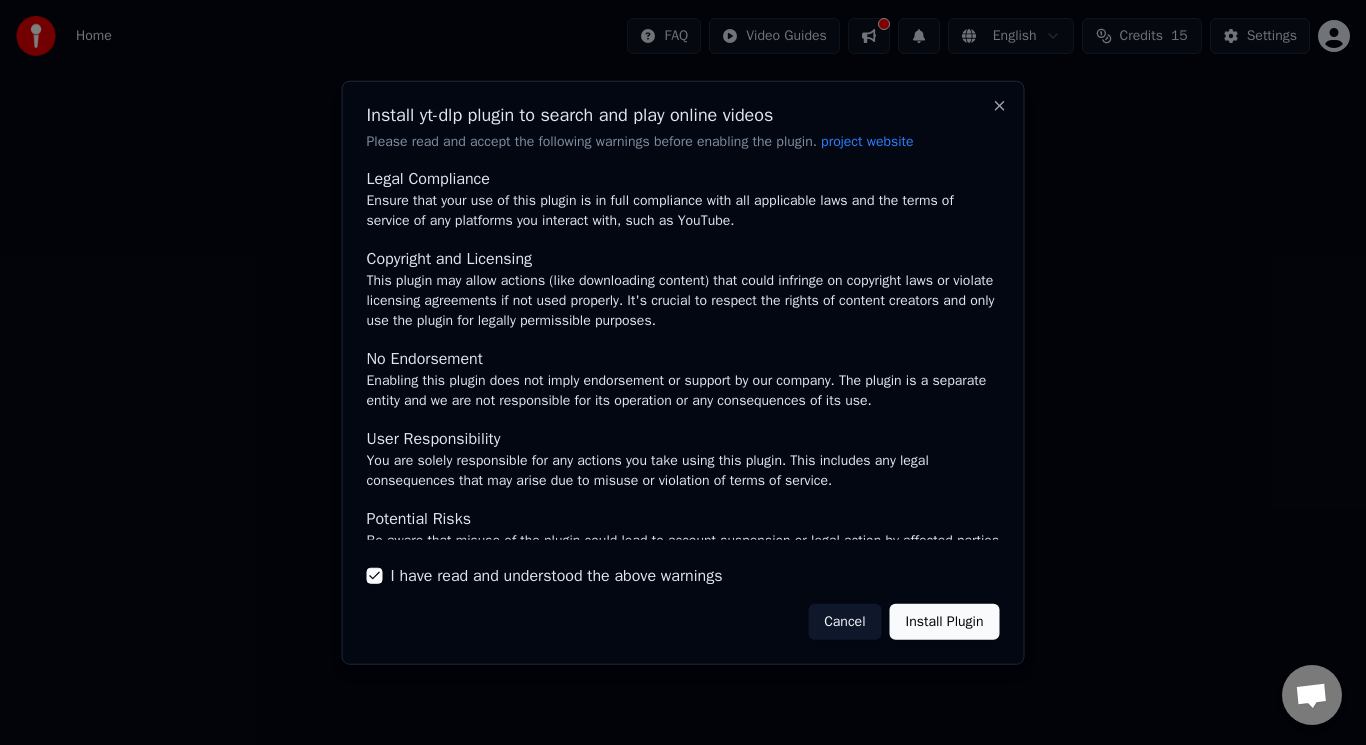 click on "Install Plugin" at bounding box center [945, 622] 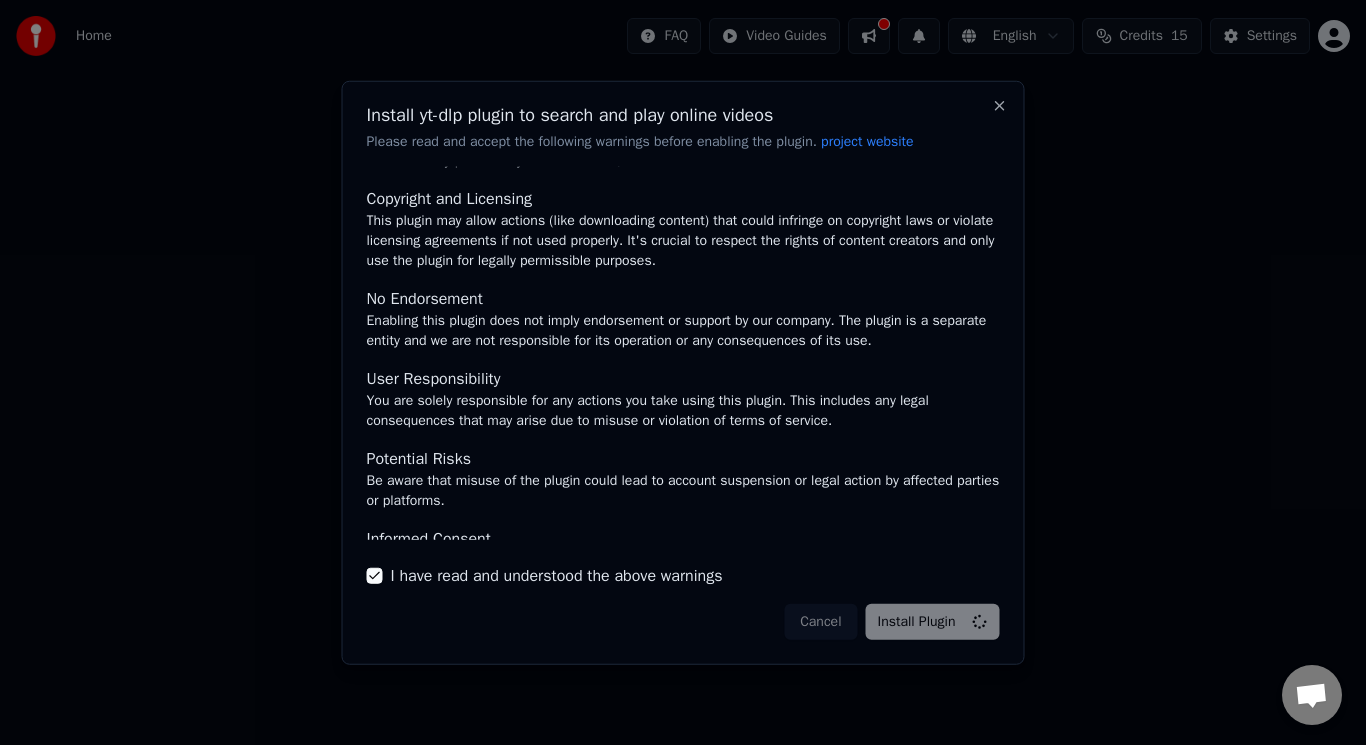 scroll, scrollTop: 111, scrollLeft: 0, axis: vertical 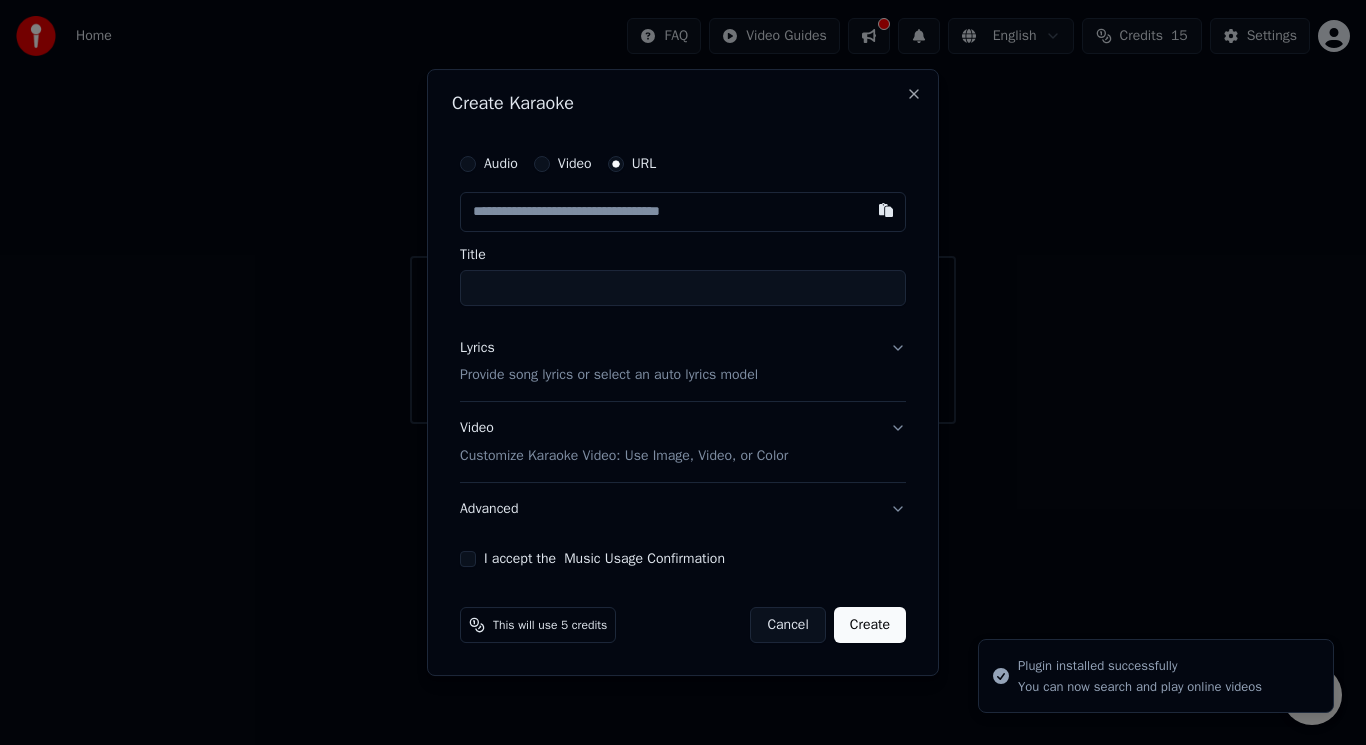 type on "**********" 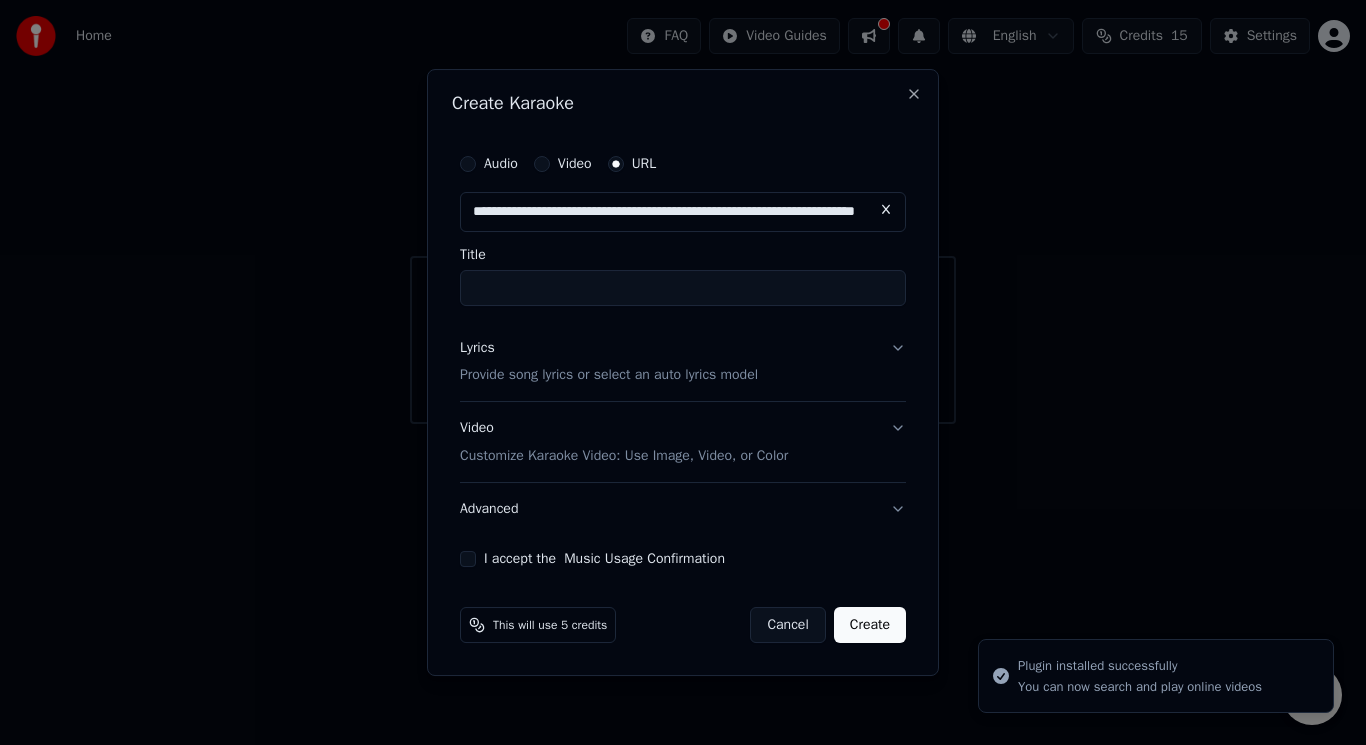 scroll, scrollTop: 0, scrollLeft: 118, axis: horizontal 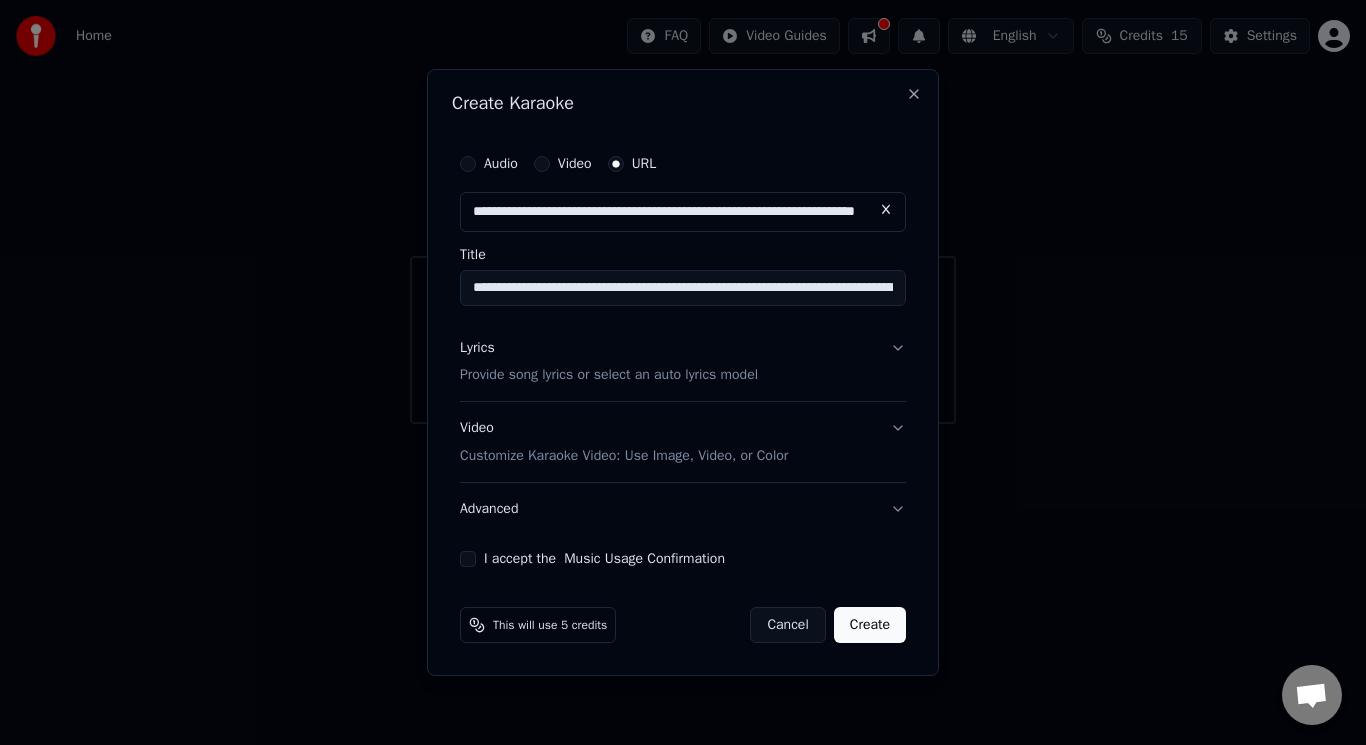 type on "**********" 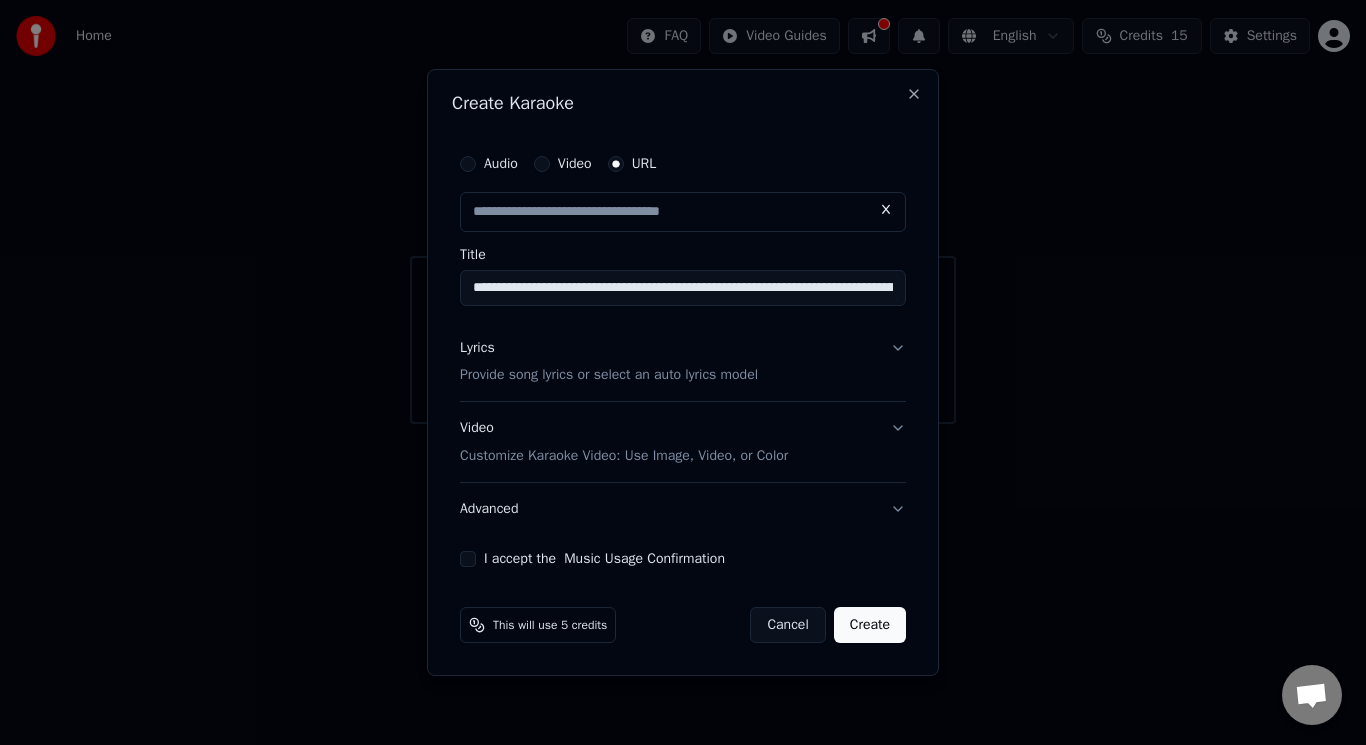 scroll, scrollTop: 0, scrollLeft: 0, axis: both 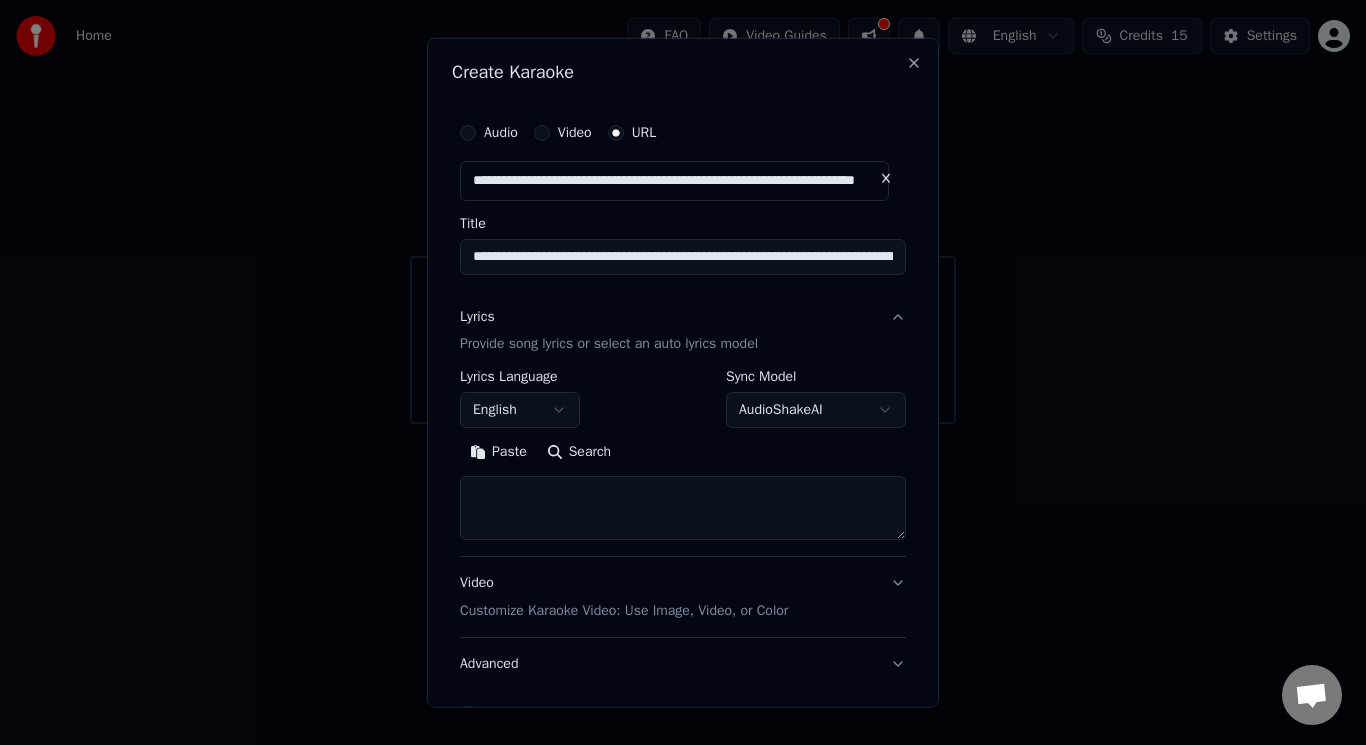 click on "English" at bounding box center (520, 410) 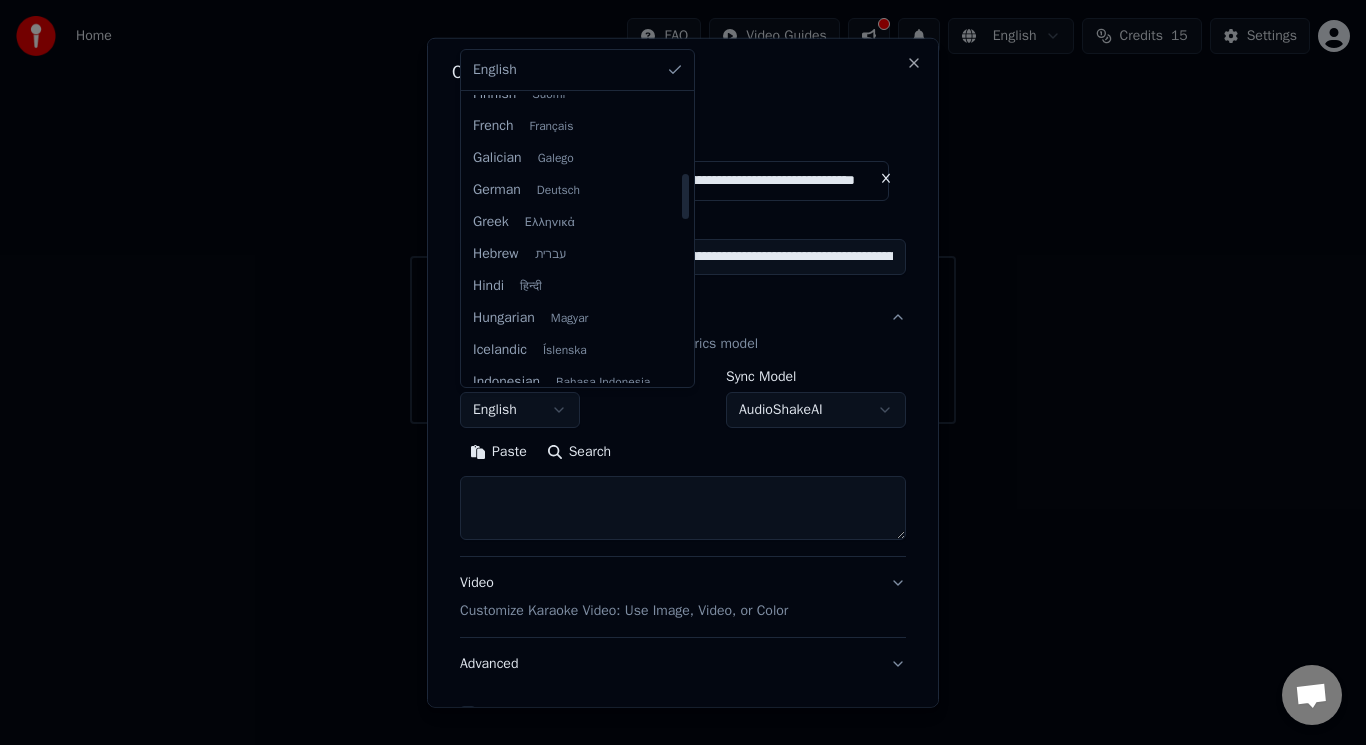 drag, startPoint x: 682, startPoint y: 121, endPoint x: 700, endPoint y: 203, distance: 83.95237 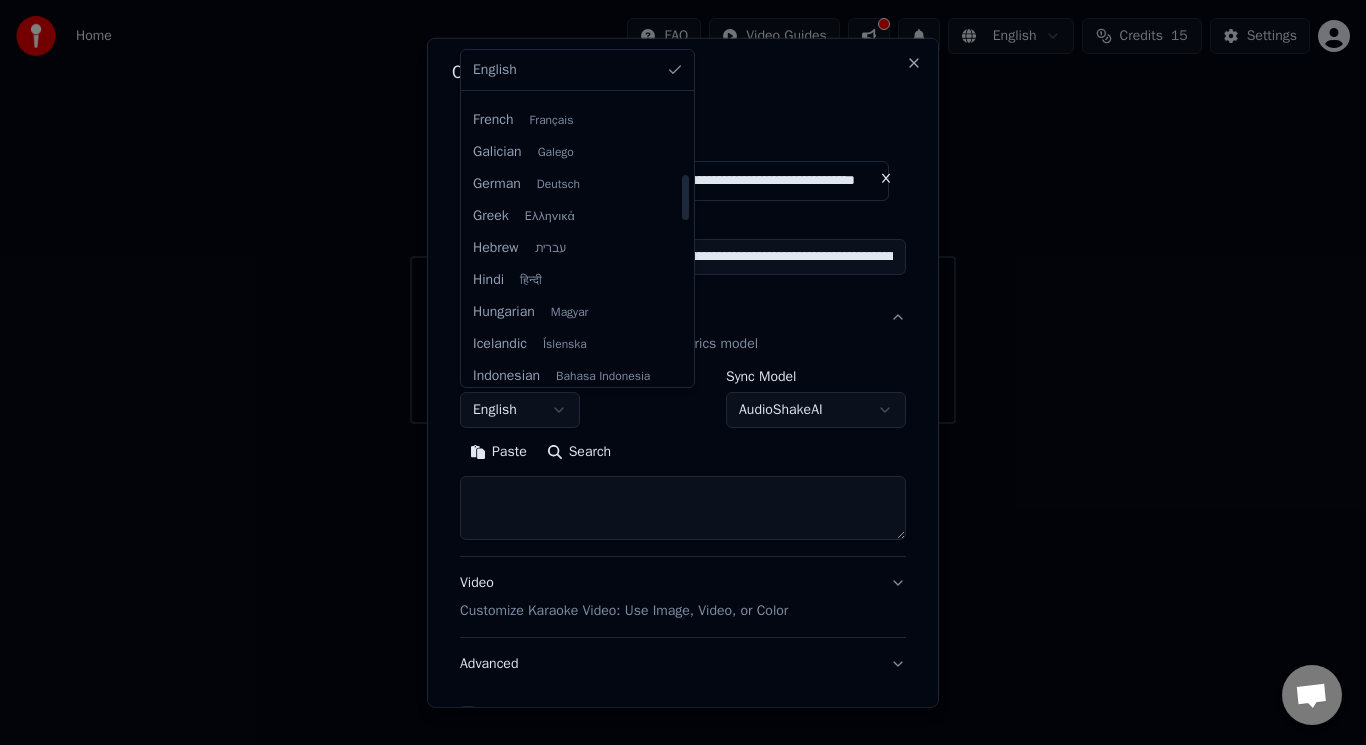 select on "**" 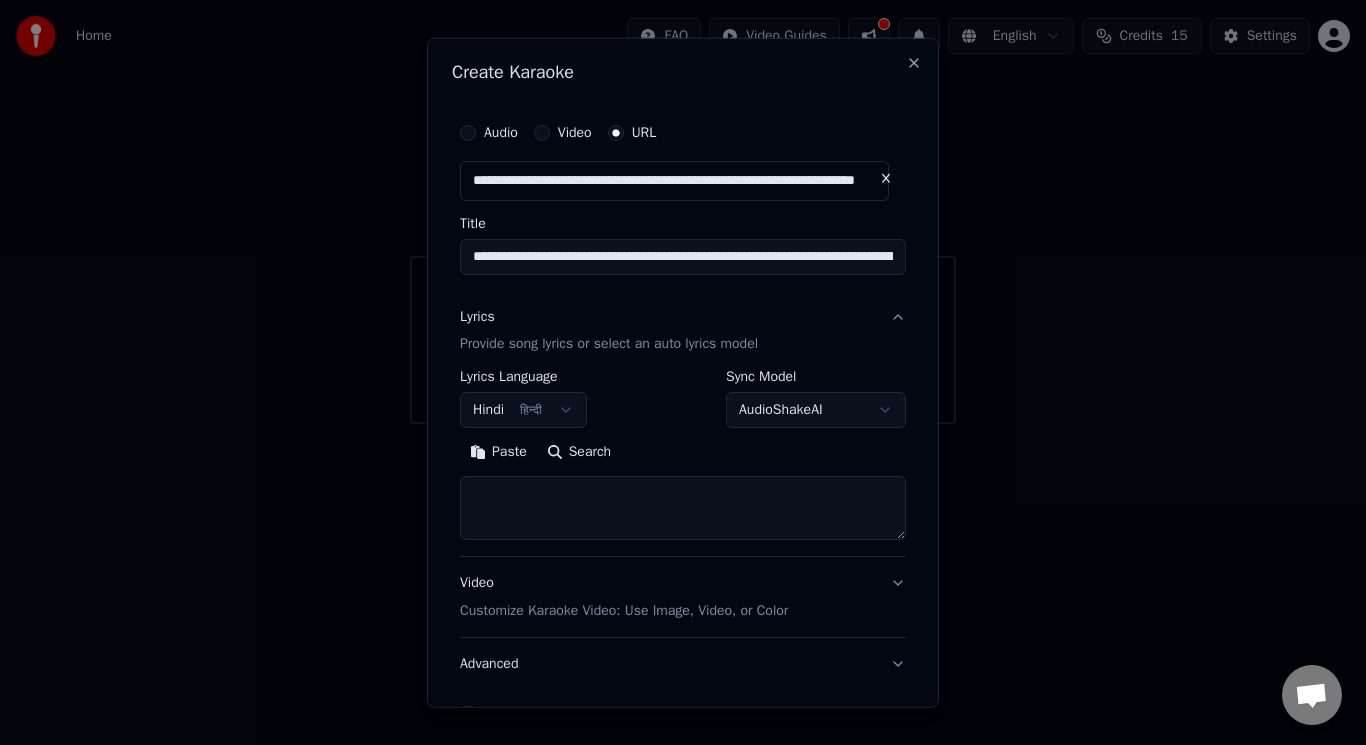 click on "Search" at bounding box center (579, 452) 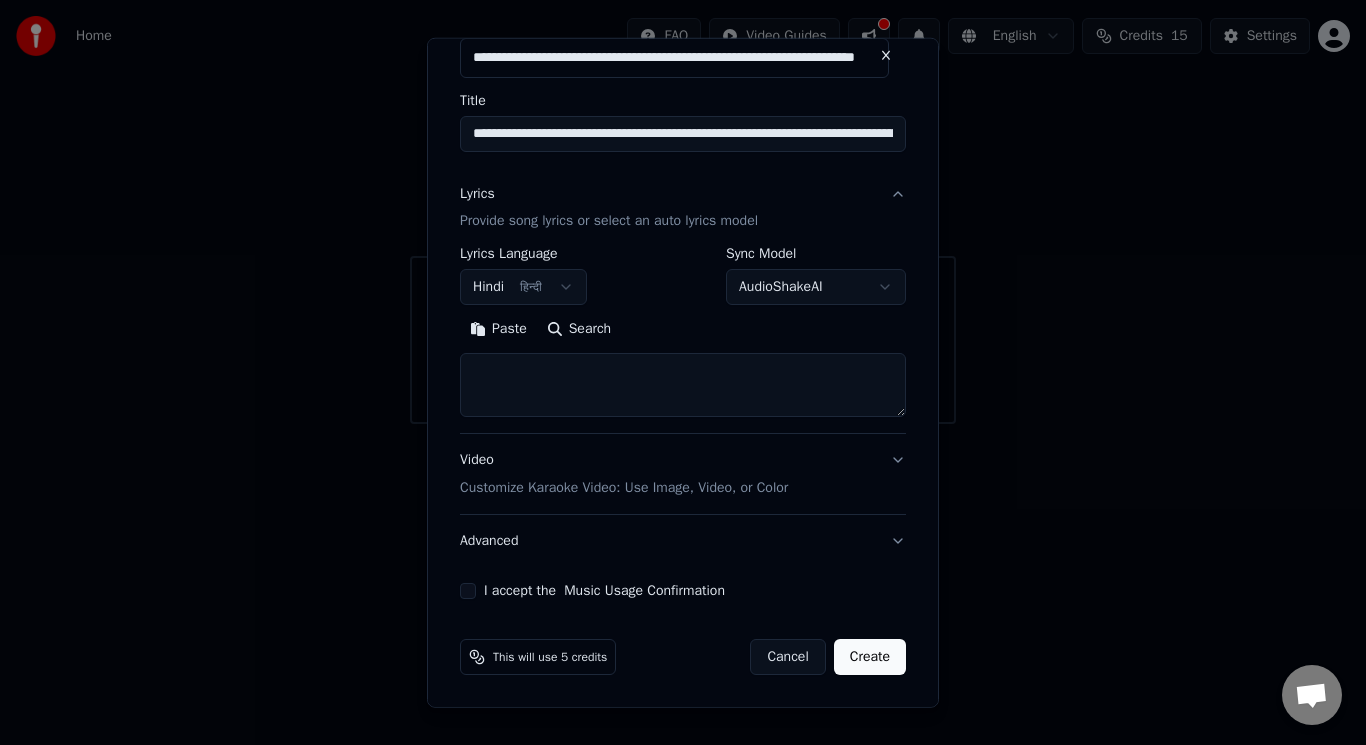 scroll, scrollTop: 0, scrollLeft: 0, axis: both 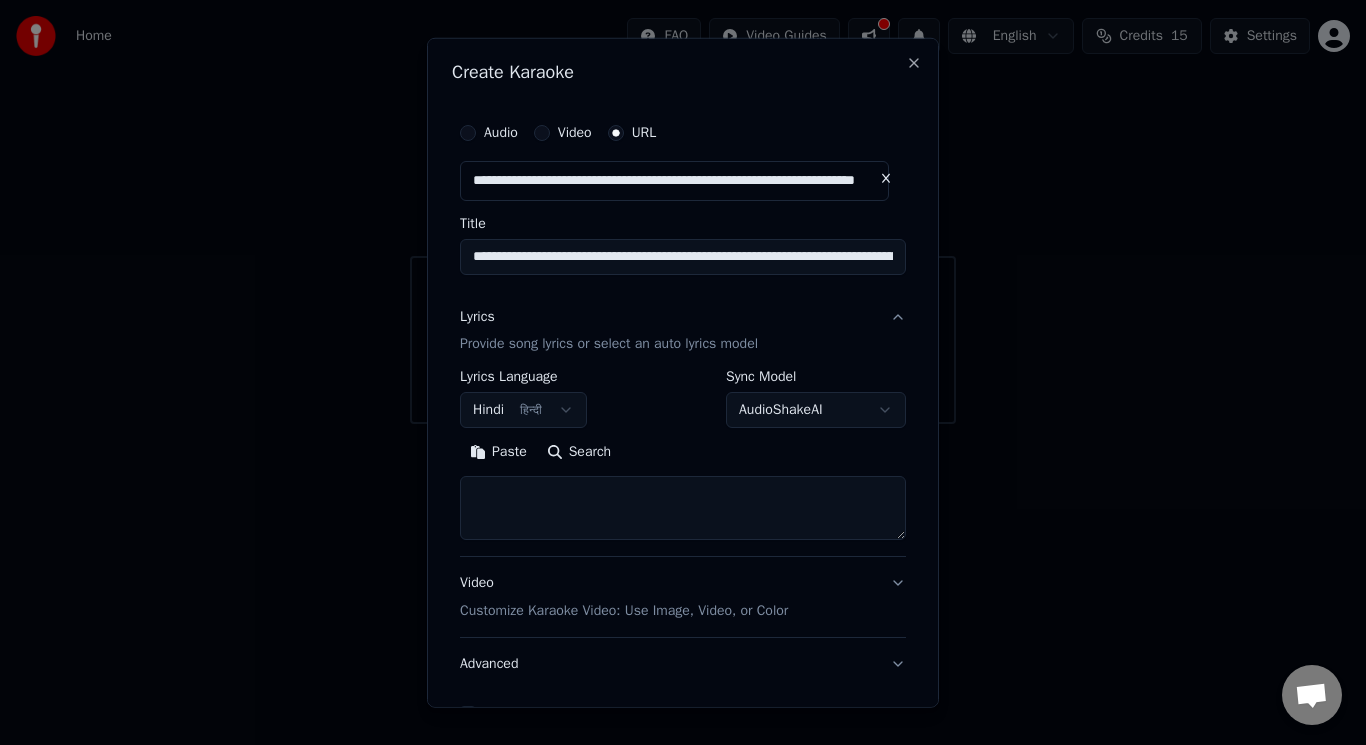 click on "Search" at bounding box center [579, 452] 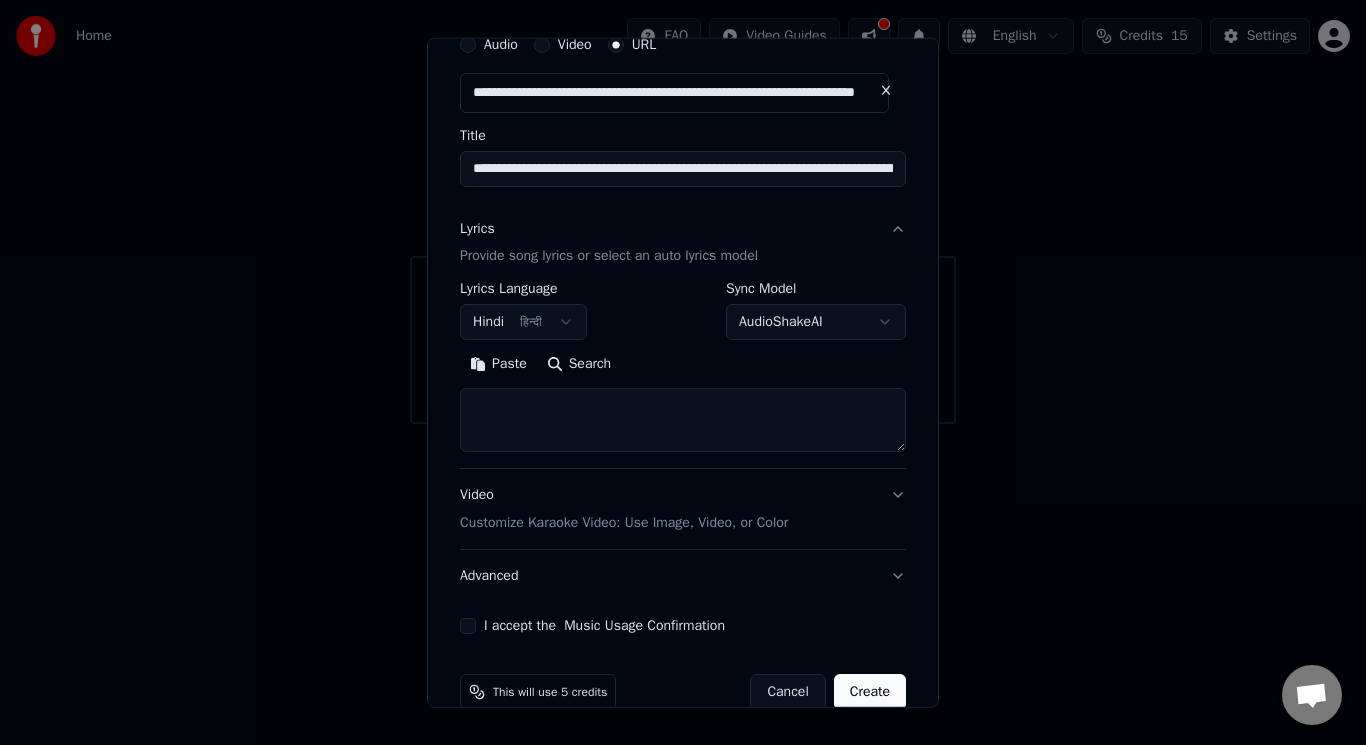 scroll, scrollTop: 123, scrollLeft: 0, axis: vertical 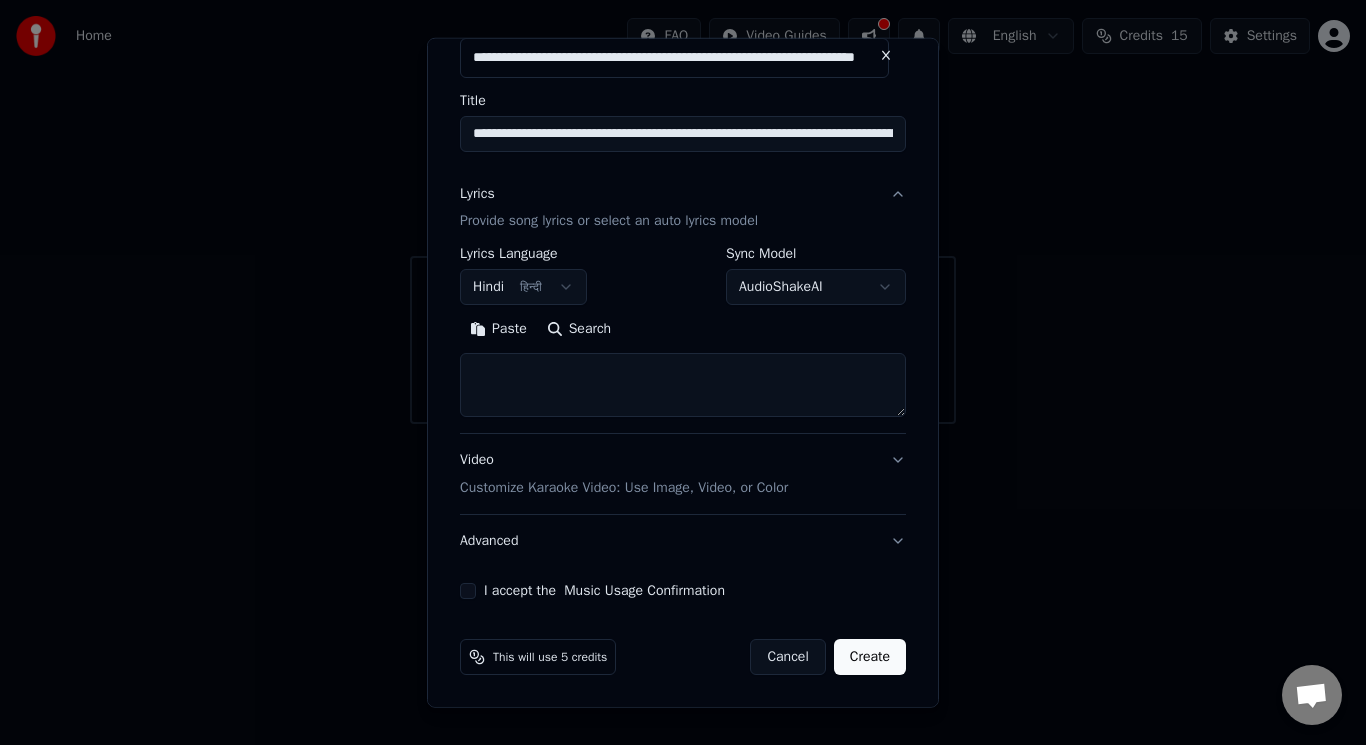 click at bounding box center (683, 385) 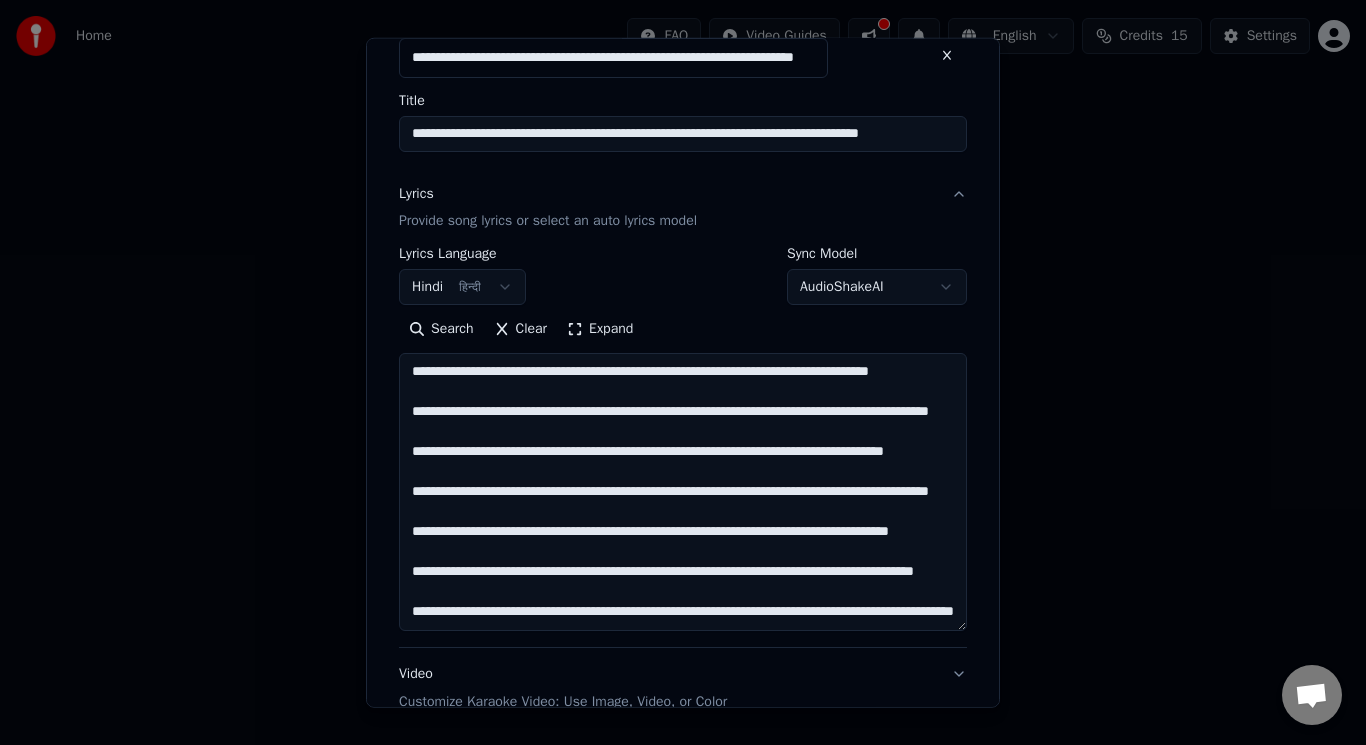 scroll, scrollTop: 345, scrollLeft: 0, axis: vertical 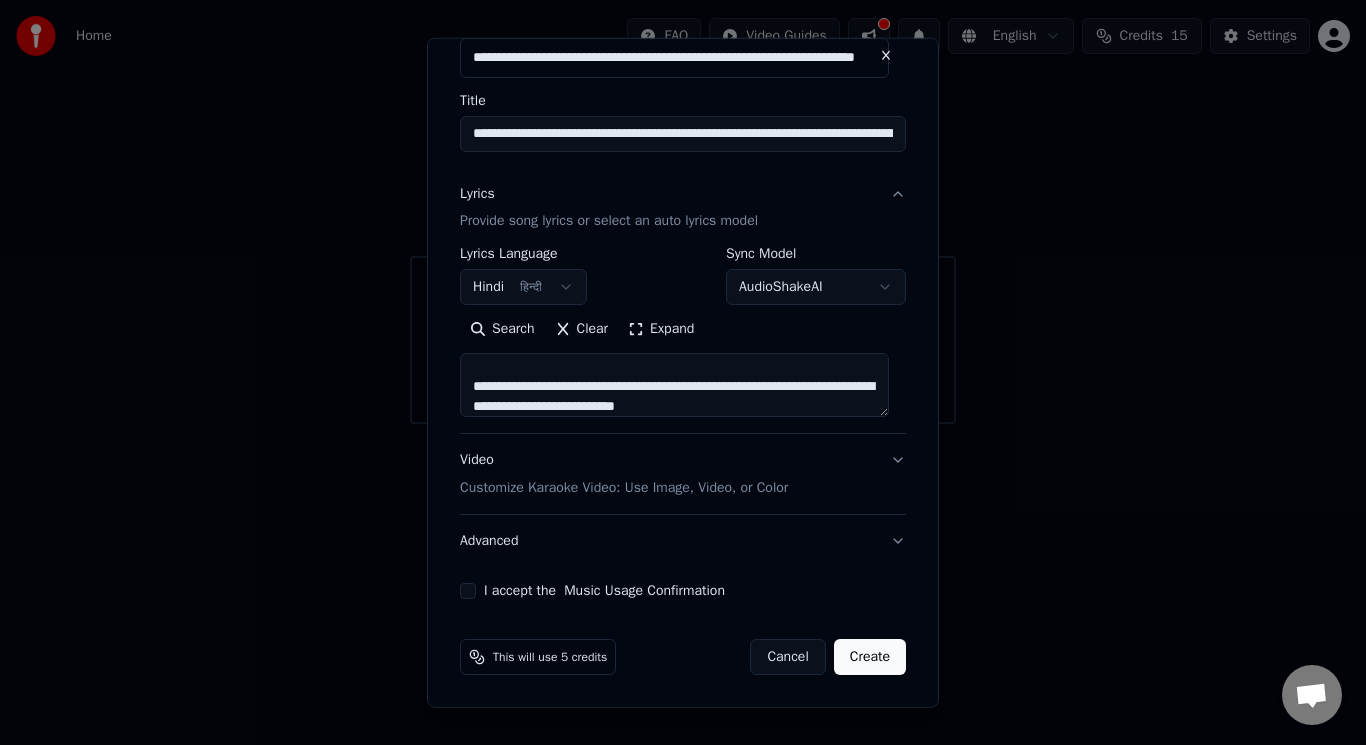 type on "**********" 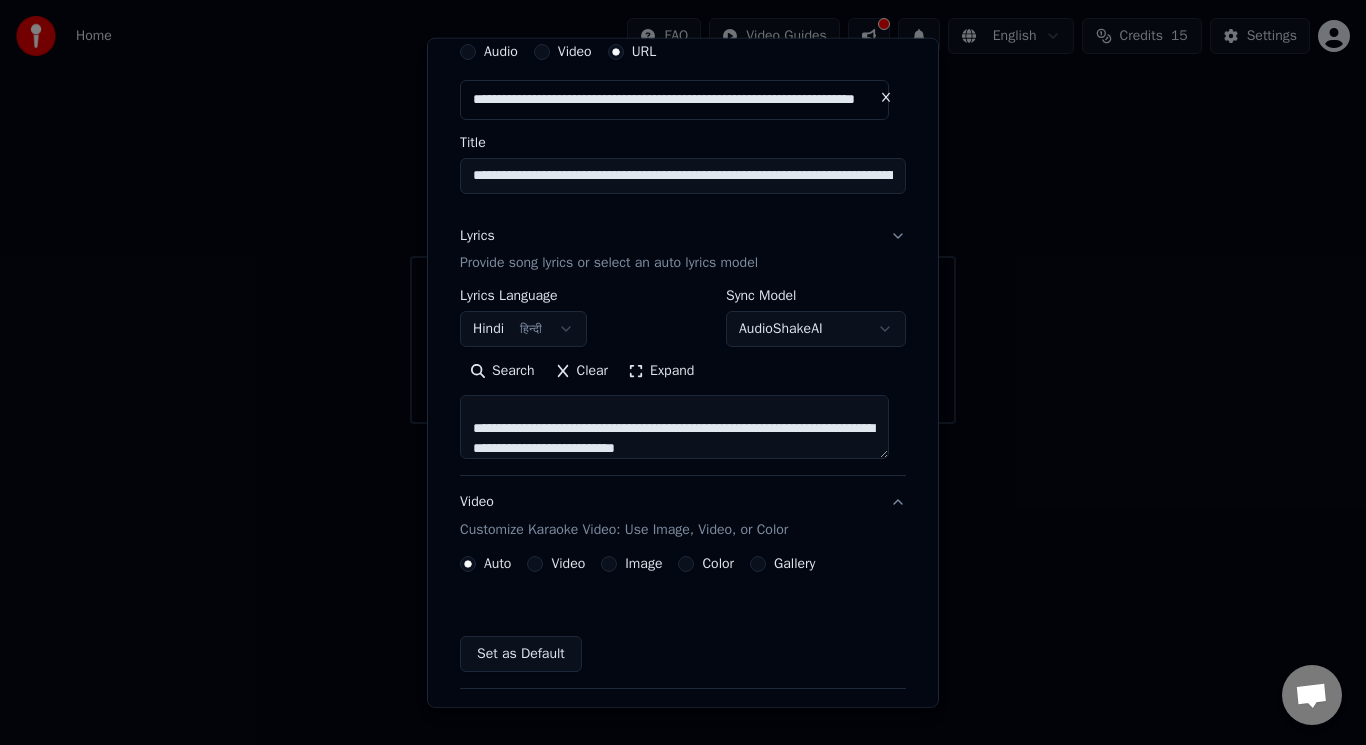 scroll, scrollTop: 69, scrollLeft: 0, axis: vertical 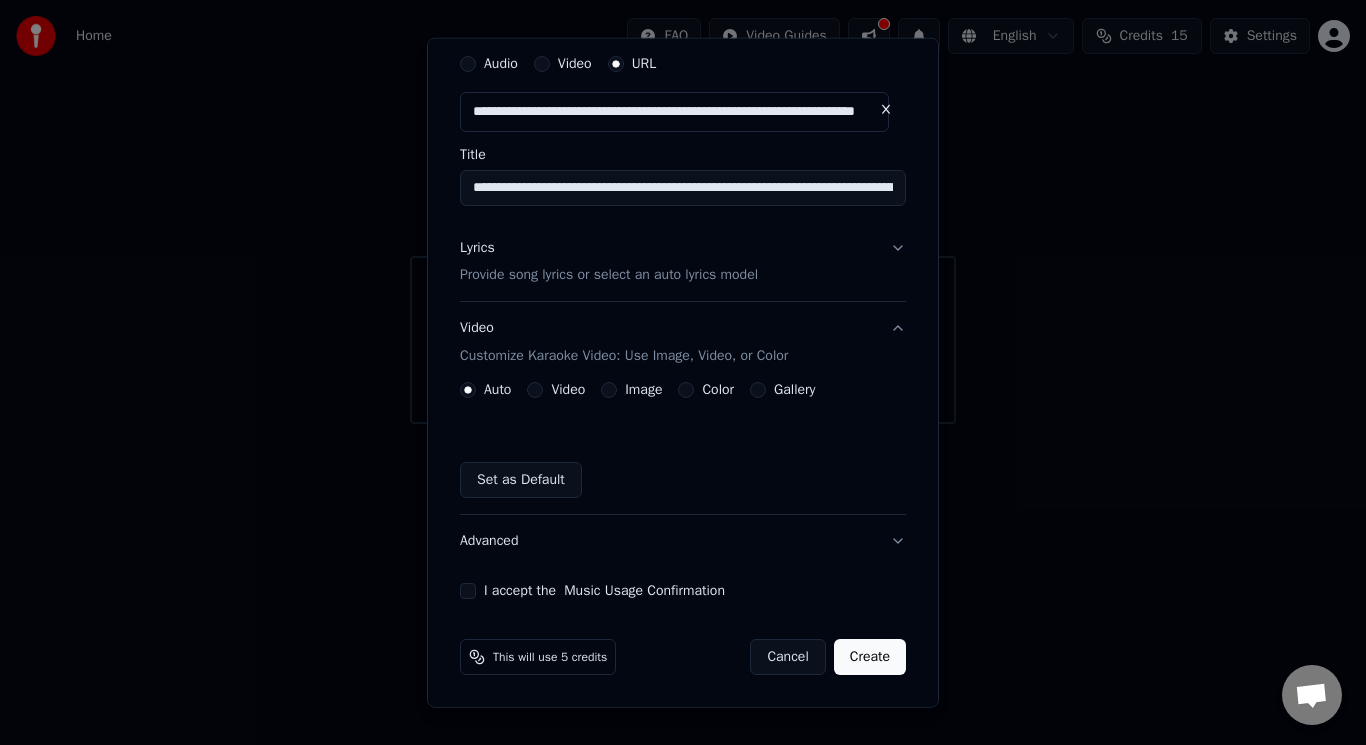 click on "Image" at bounding box center [631, 390] 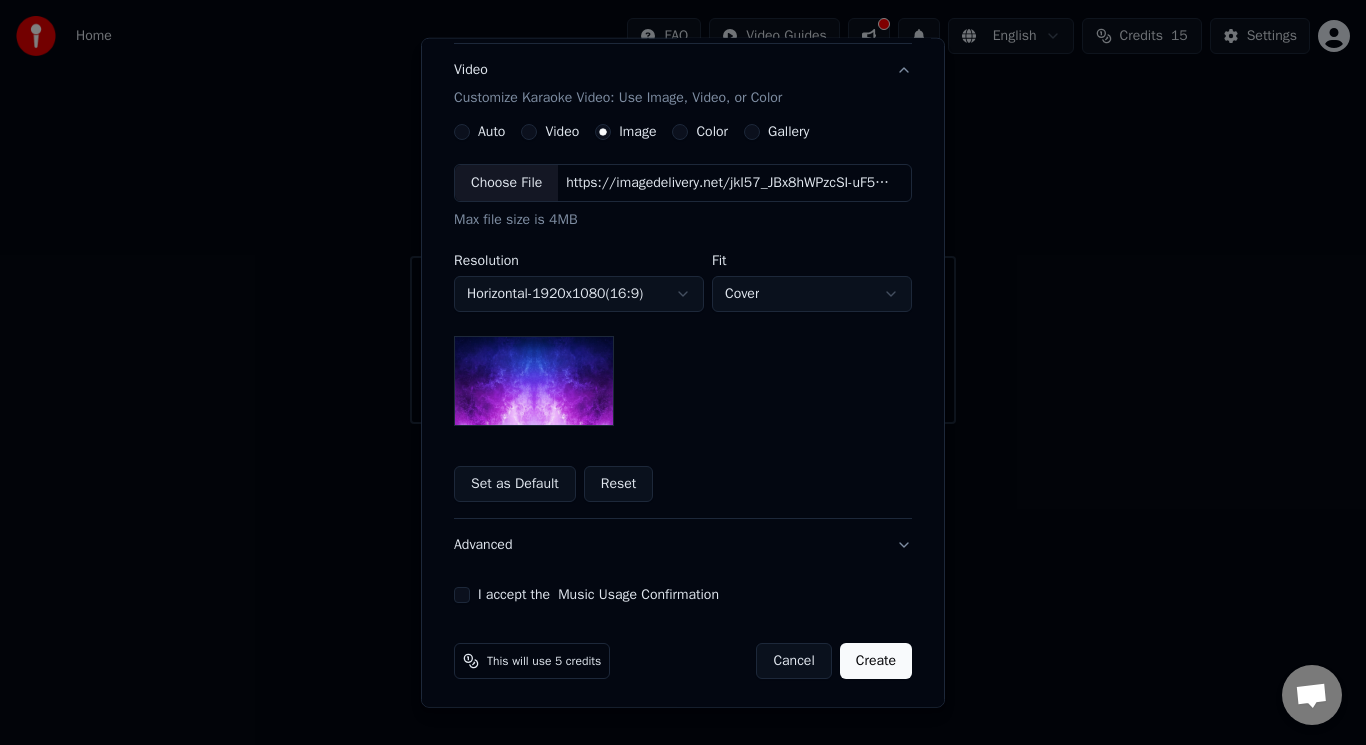 scroll, scrollTop: 331, scrollLeft: 0, axis: vertical 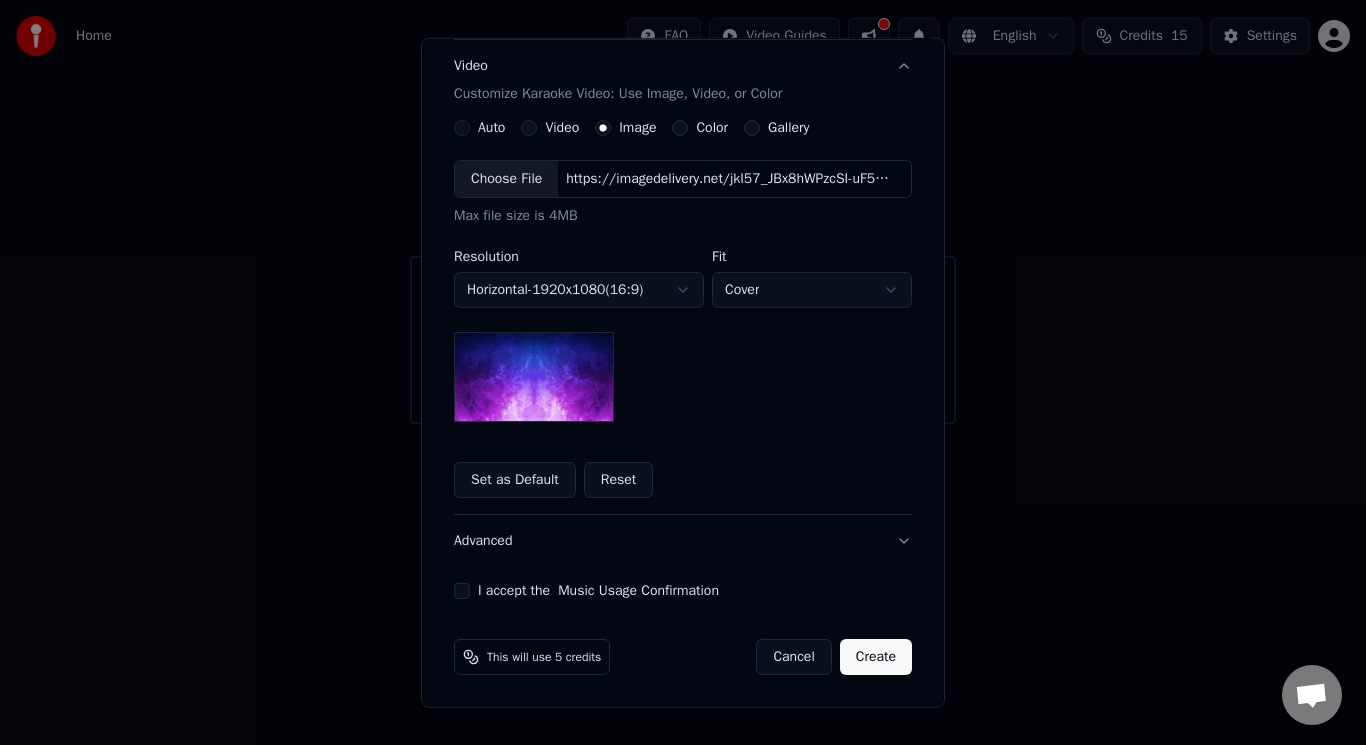 click on "I accept the   Music Usage Confirmation" at bounding box center (462, 591) 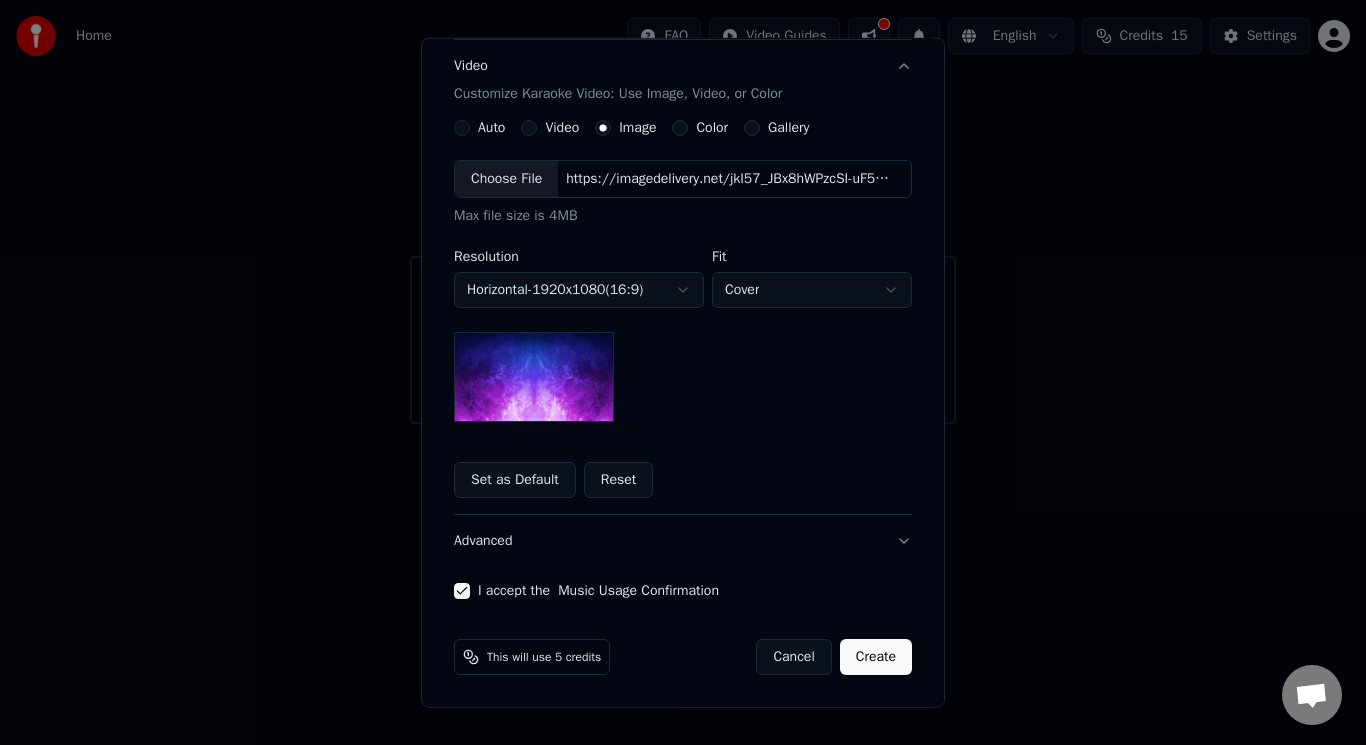 click on "Create" at bounding box center [876, 657] 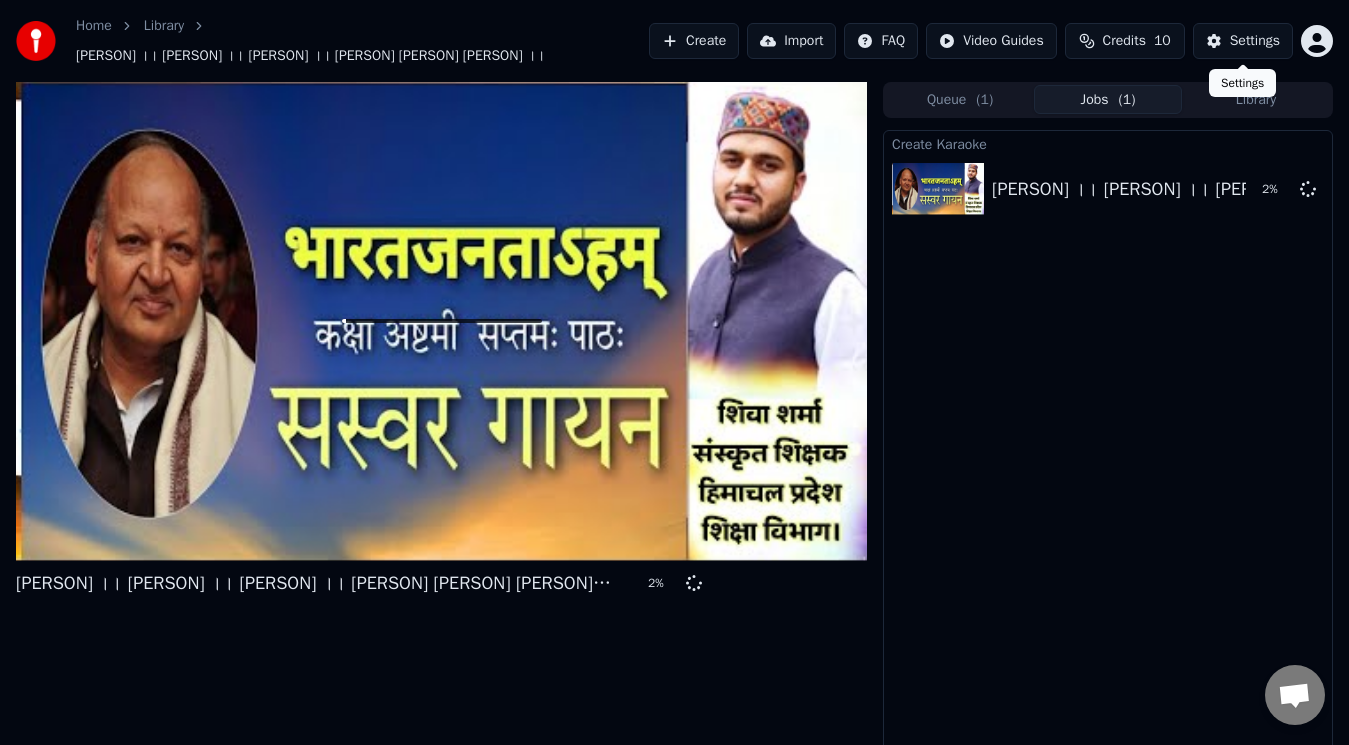 click on "Home Library [PERSON] ।। [PERSON] ।। [PERSON] ।। [PERSON] [PERSON] [PERSON] ।। Create Import FAQ Video Guides Credits 10 Settings" at bounding box center (674, 41) 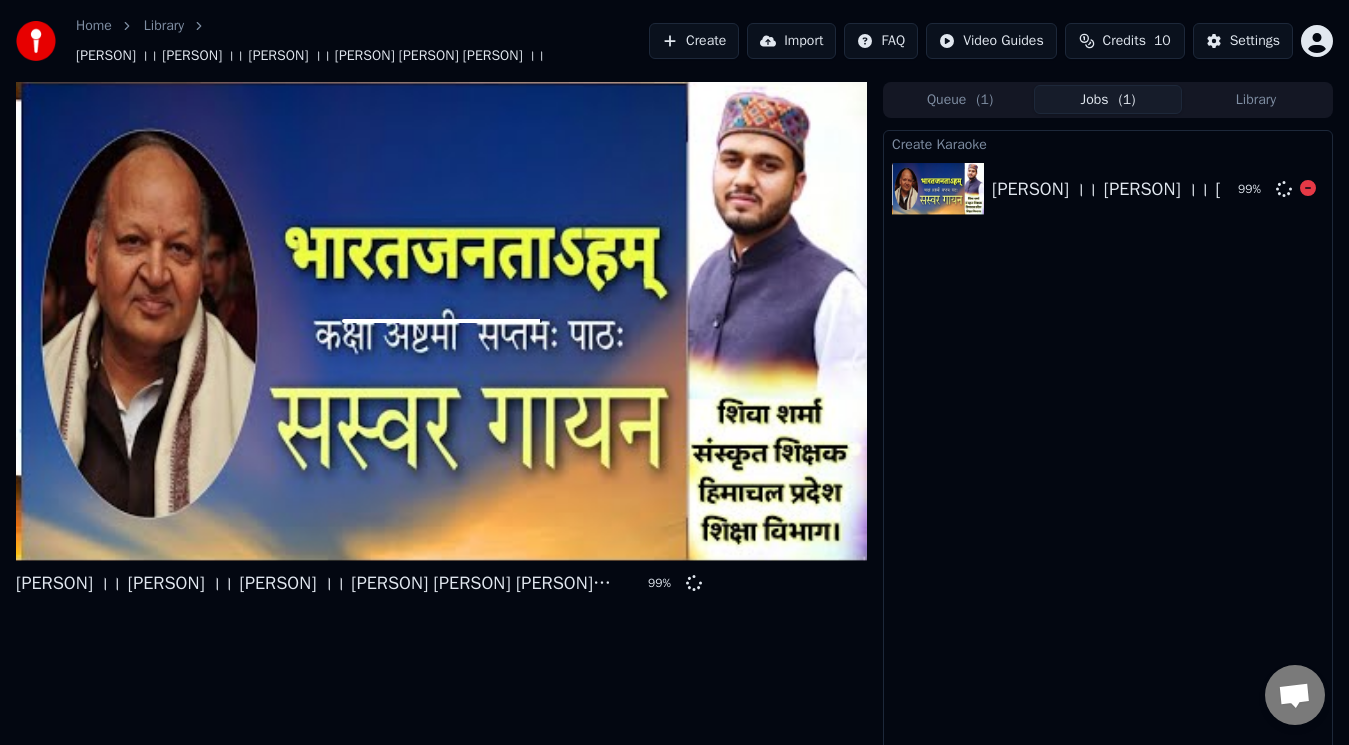 drag, startPoint x: 1132, startPoint y: 198, endPoint x: 1142, endPoint y: 217, distance: 21.470911 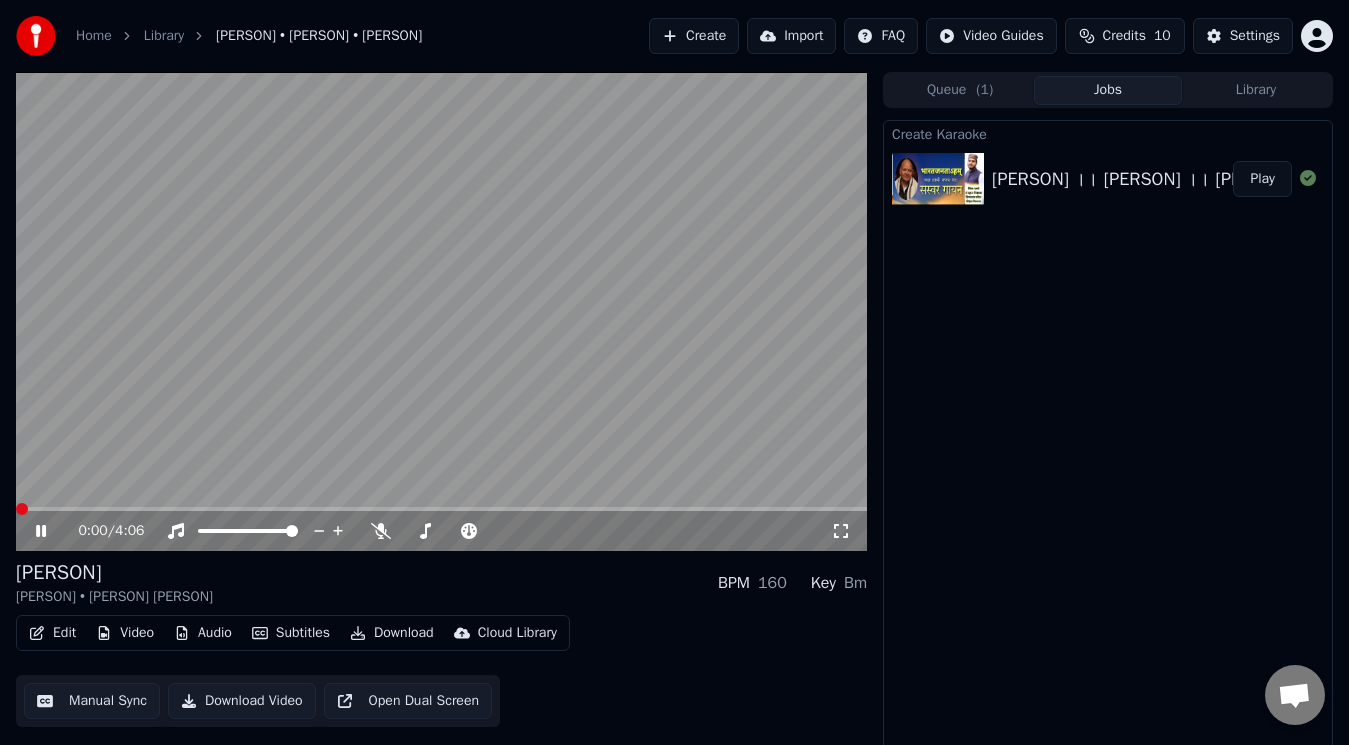 click at bounding box center (16, 509) 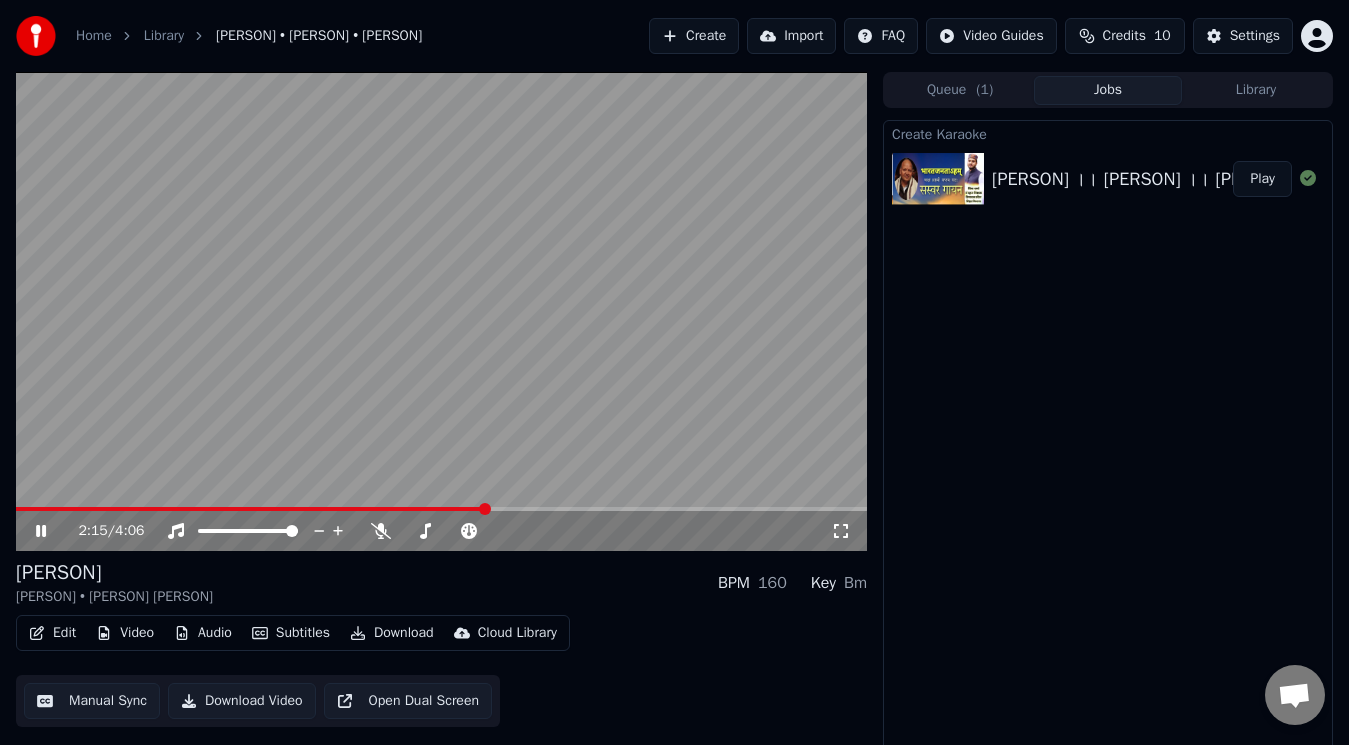 click at bounding box center [251, 509] 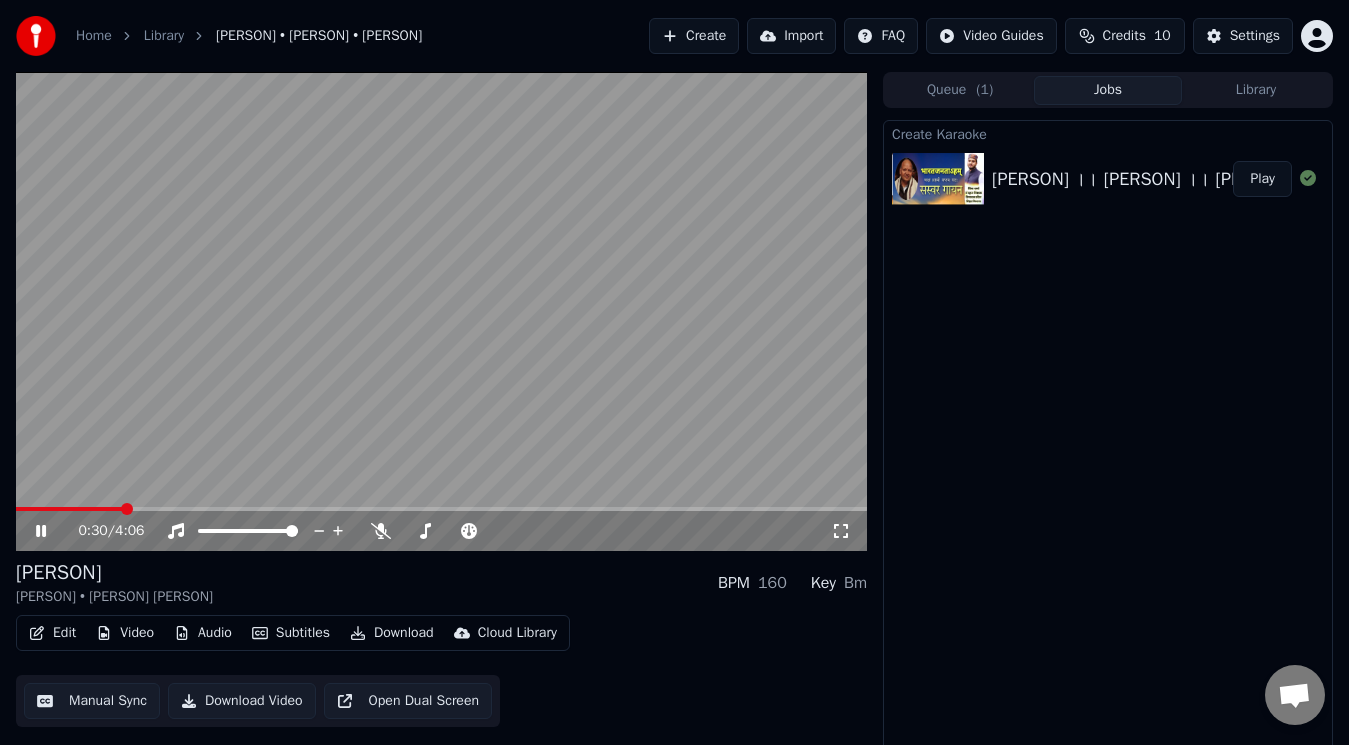 click 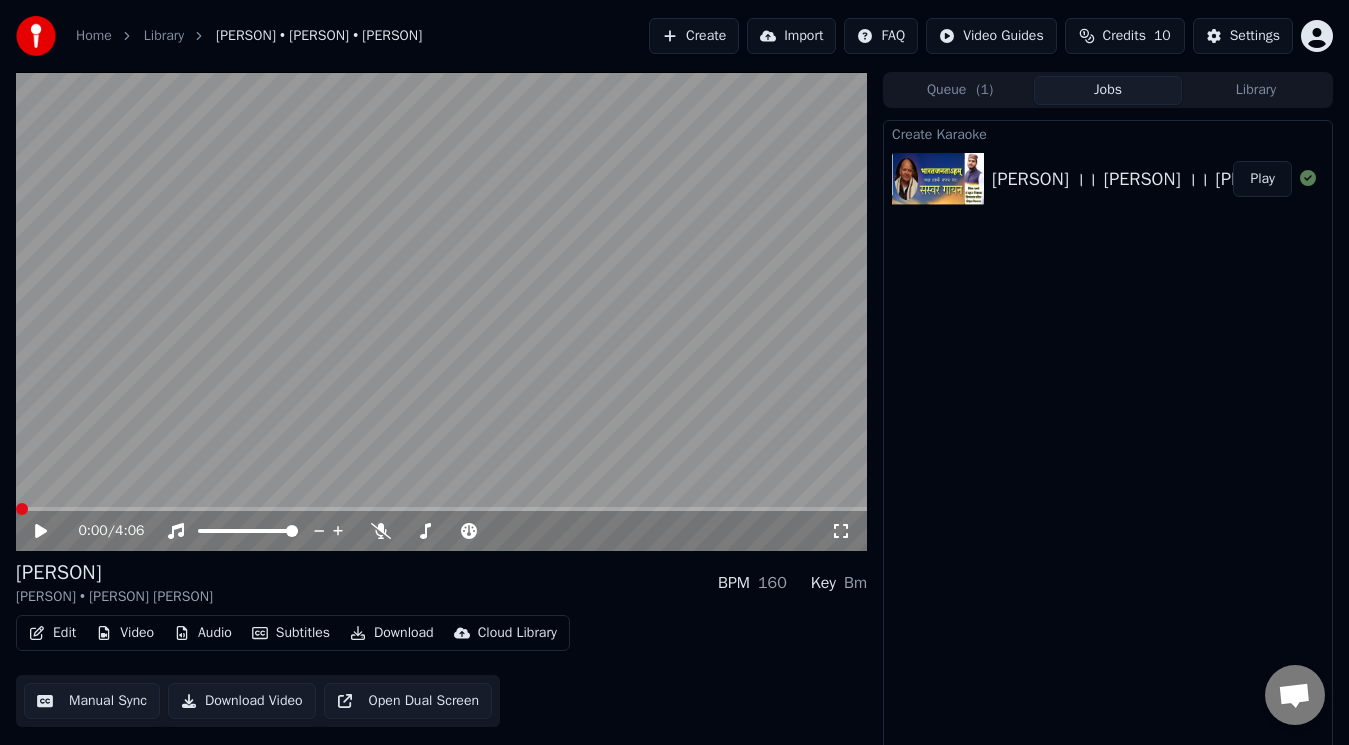 click at bounding box center (22, 509) 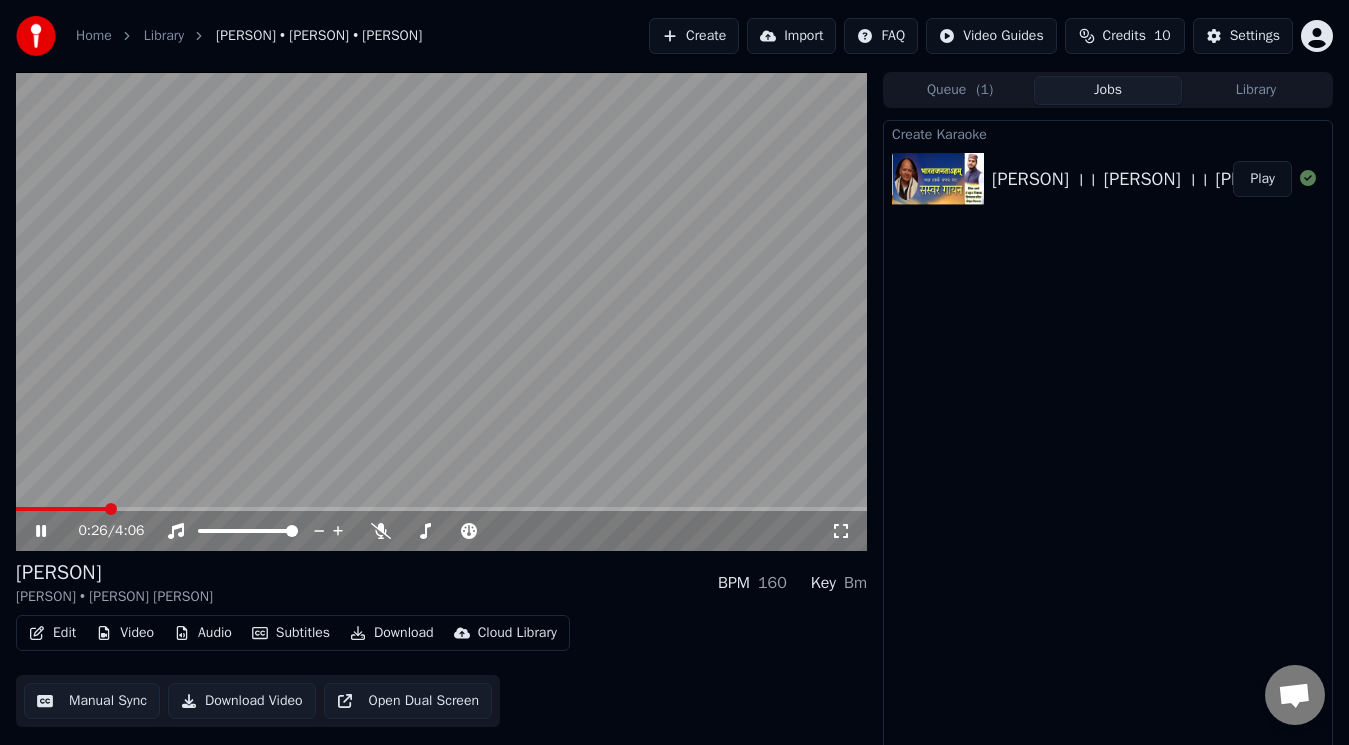 click on "0:26  /  4:06" at bounding box center [441, 531] 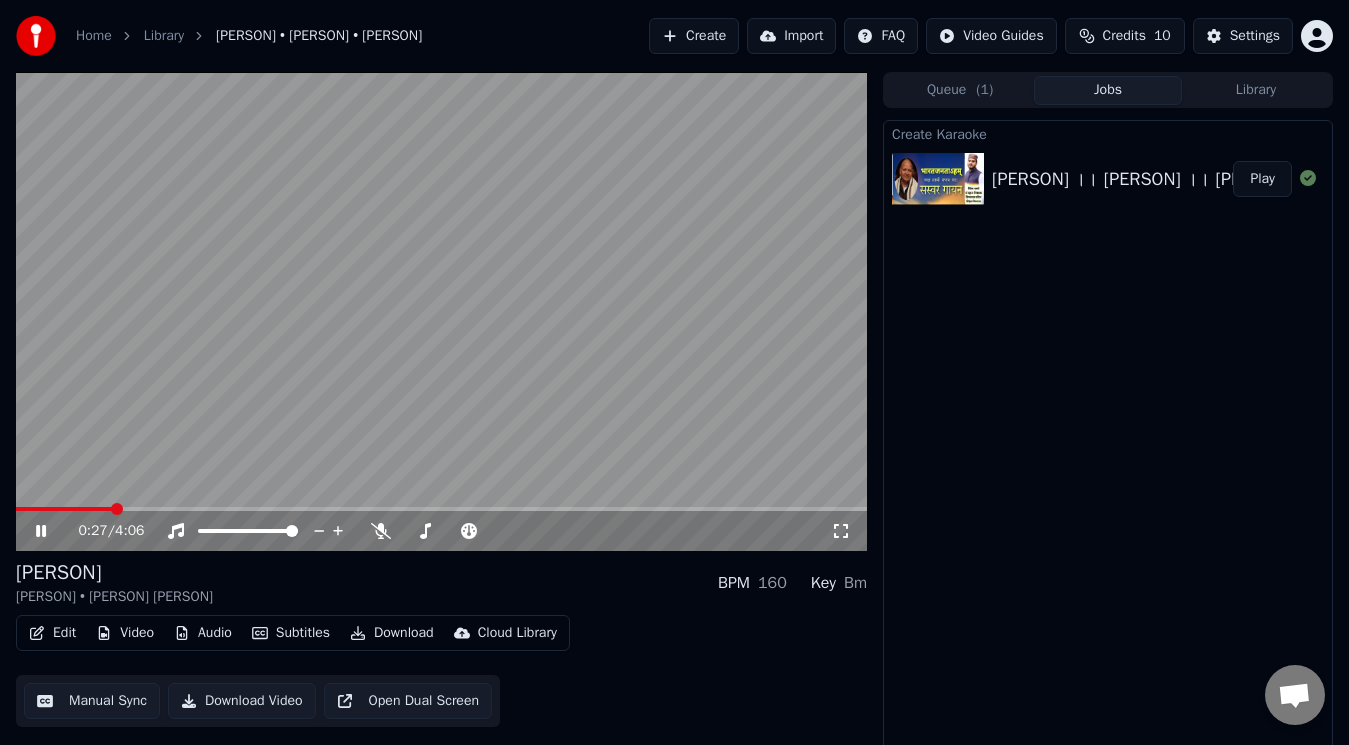 click 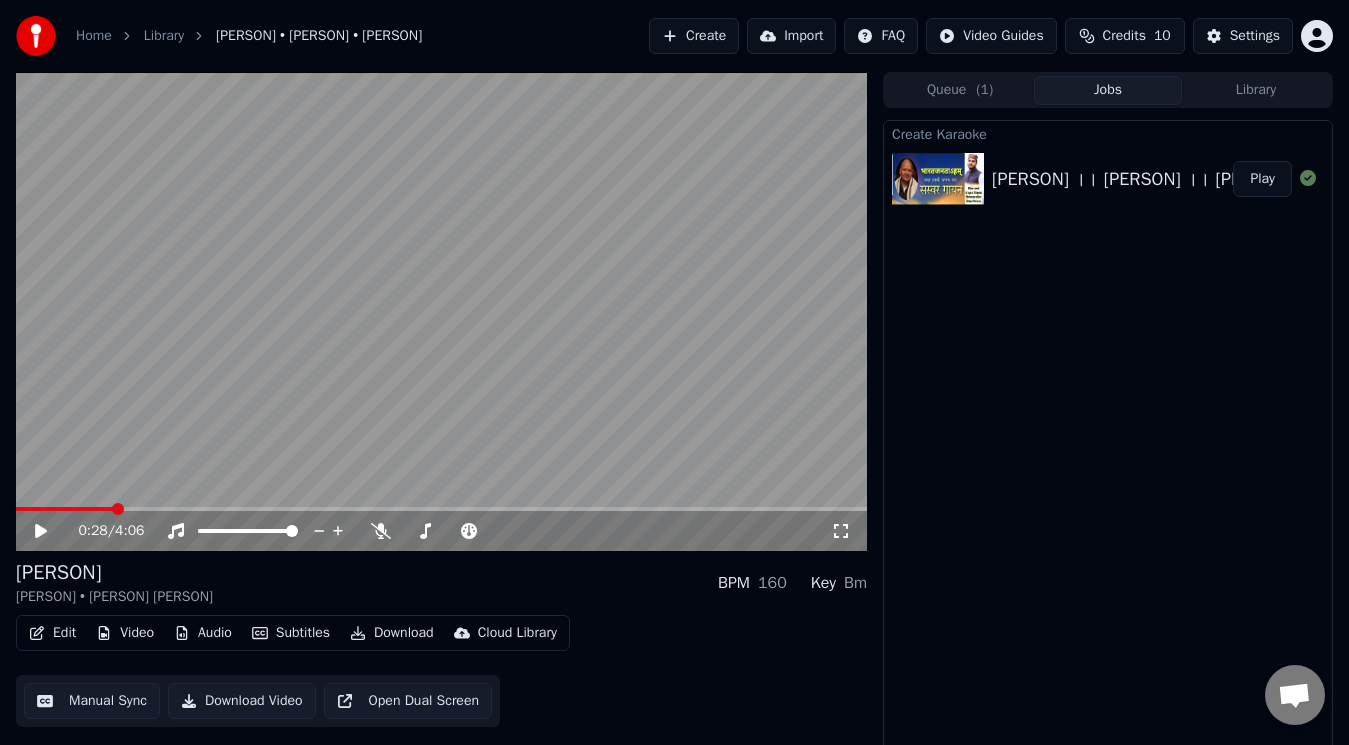 click on "Edit" at bounding box center [52, 633] 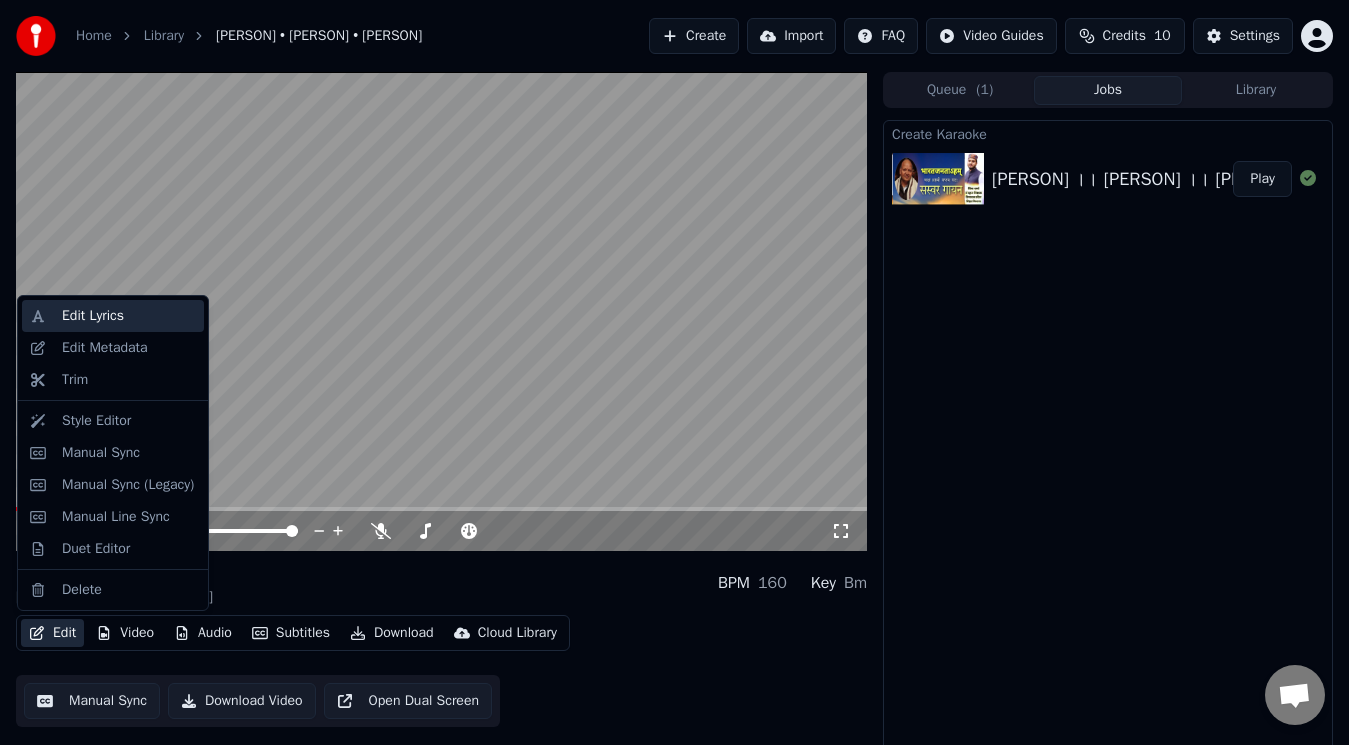 click on "Edit Lyrics" at bounding box center [93, 316] 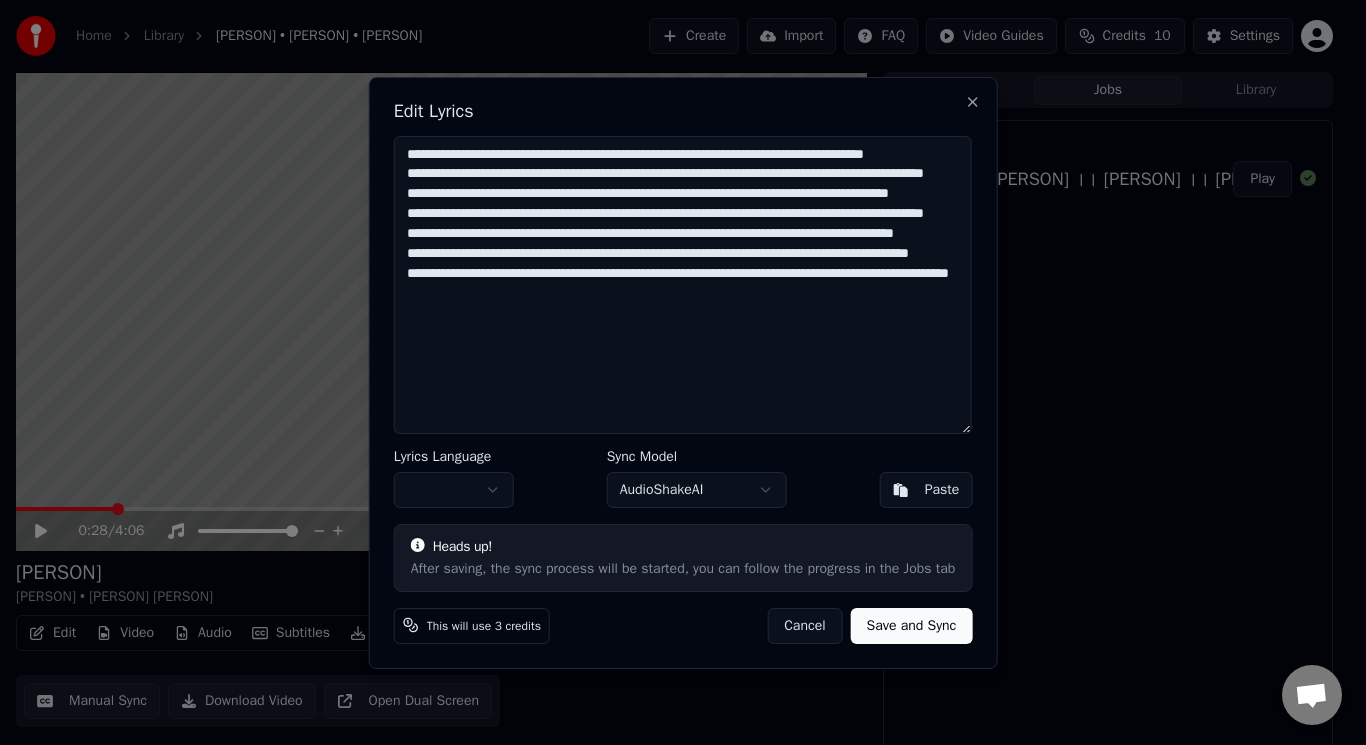 drag, startPoint x: 511, startPoint y: 329, endPoint x: 360, endPoint y: 85, distance: 286.94424 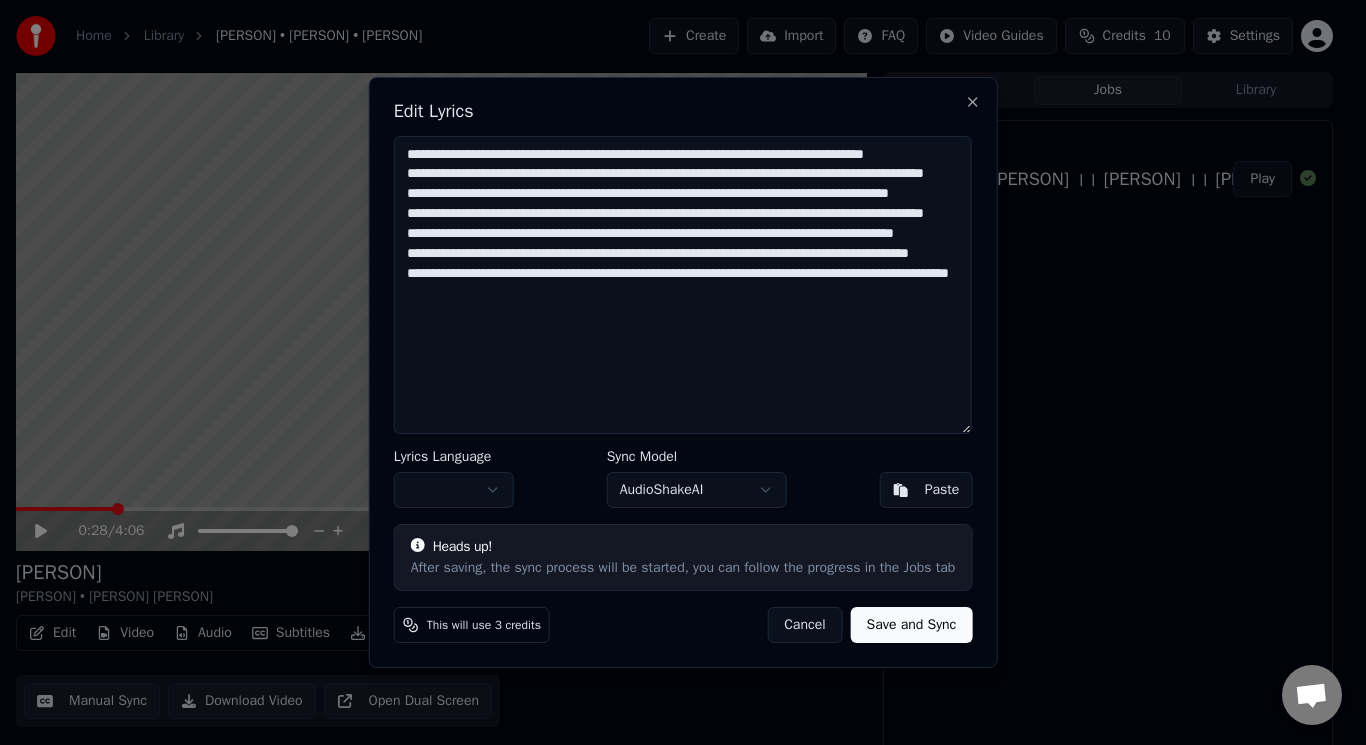 click on "**********" at bounding box center (683, 285) 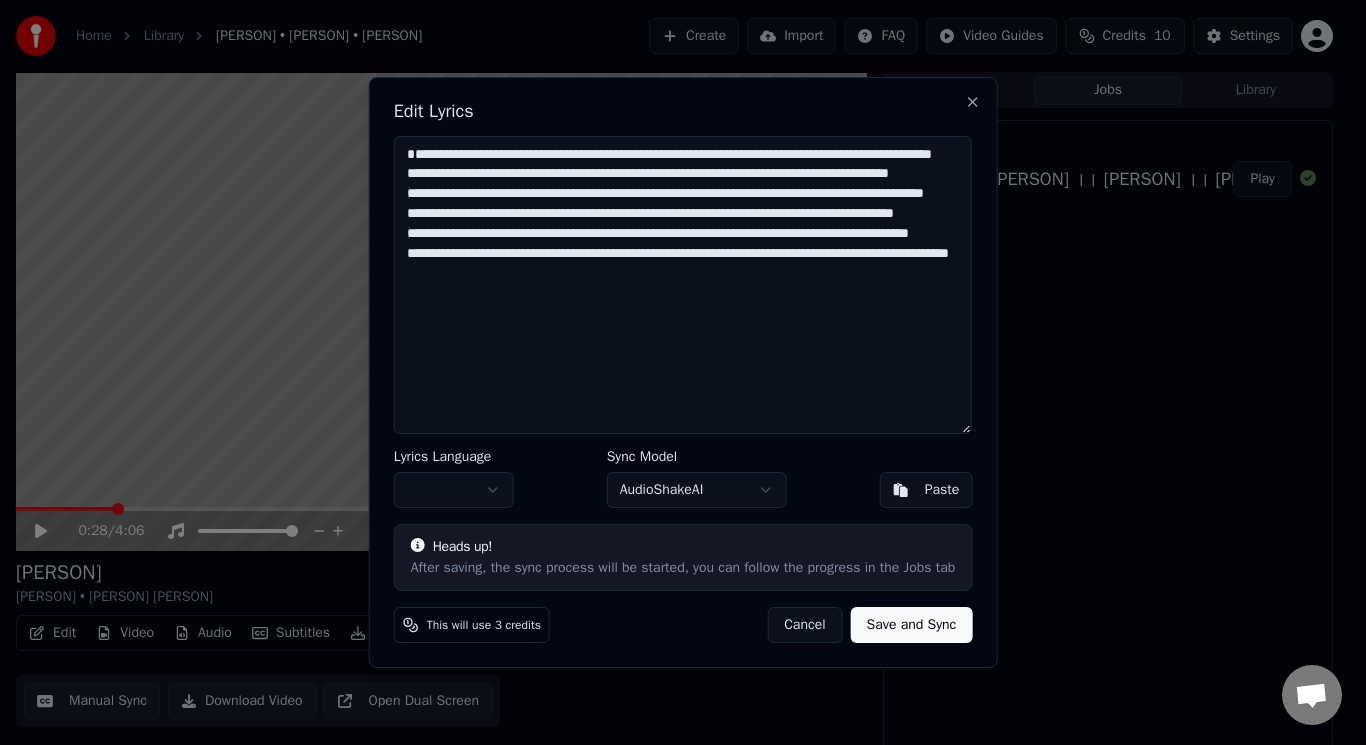 type on "**********" 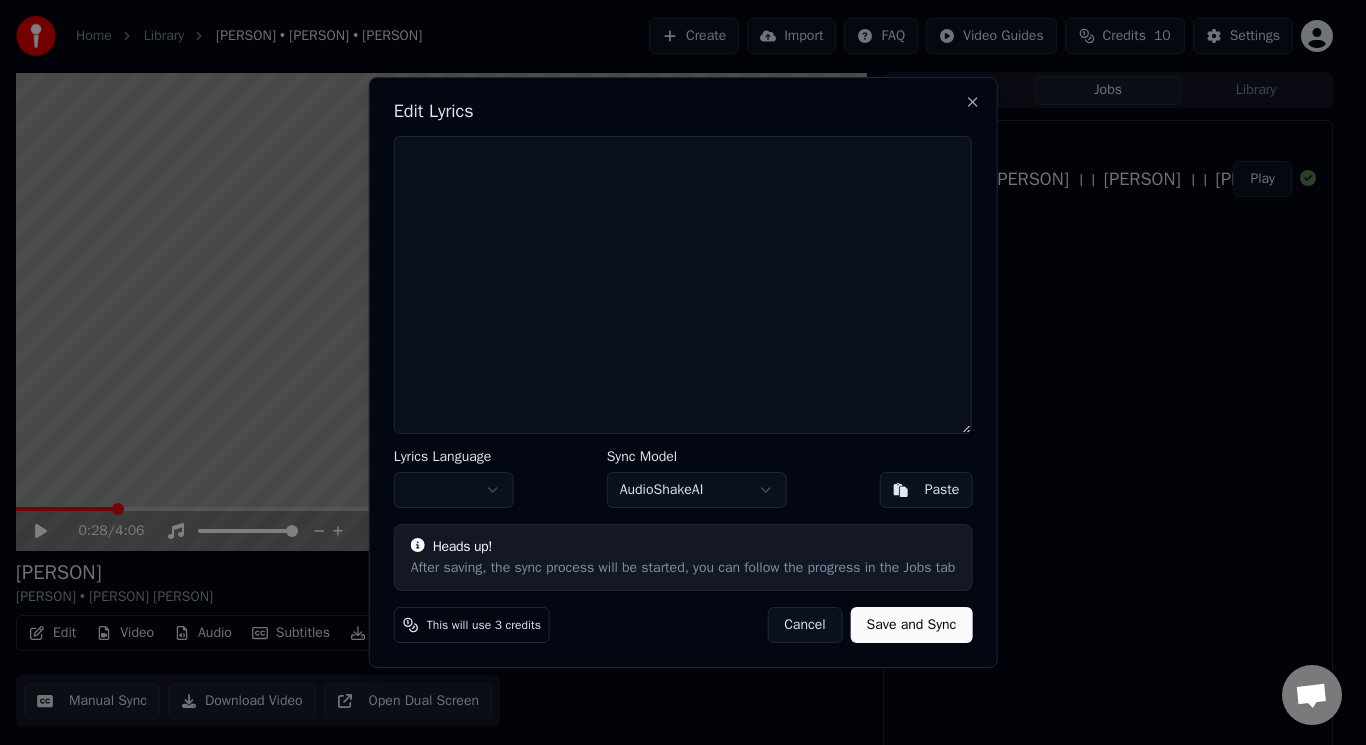 paste on "**********" 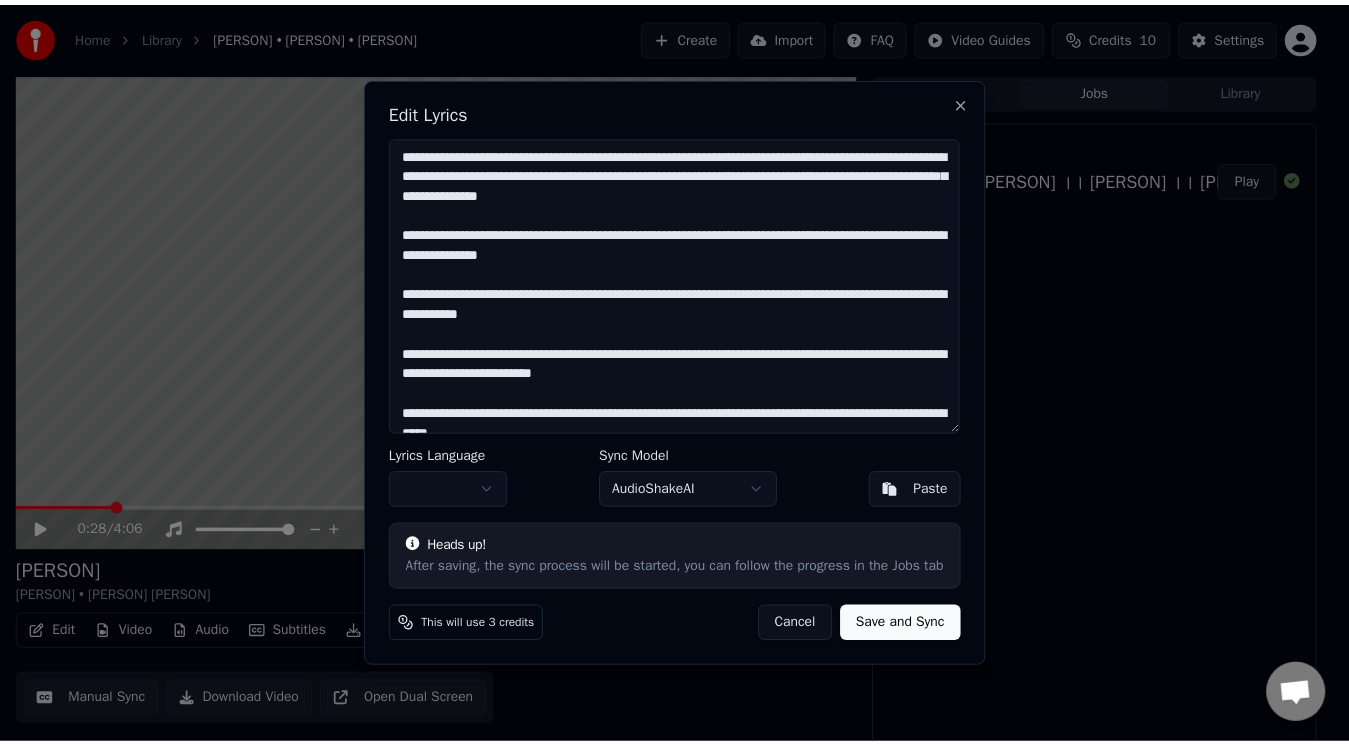 scroll, scrollTop: 131, scrollLeft: 0, axis: vertical 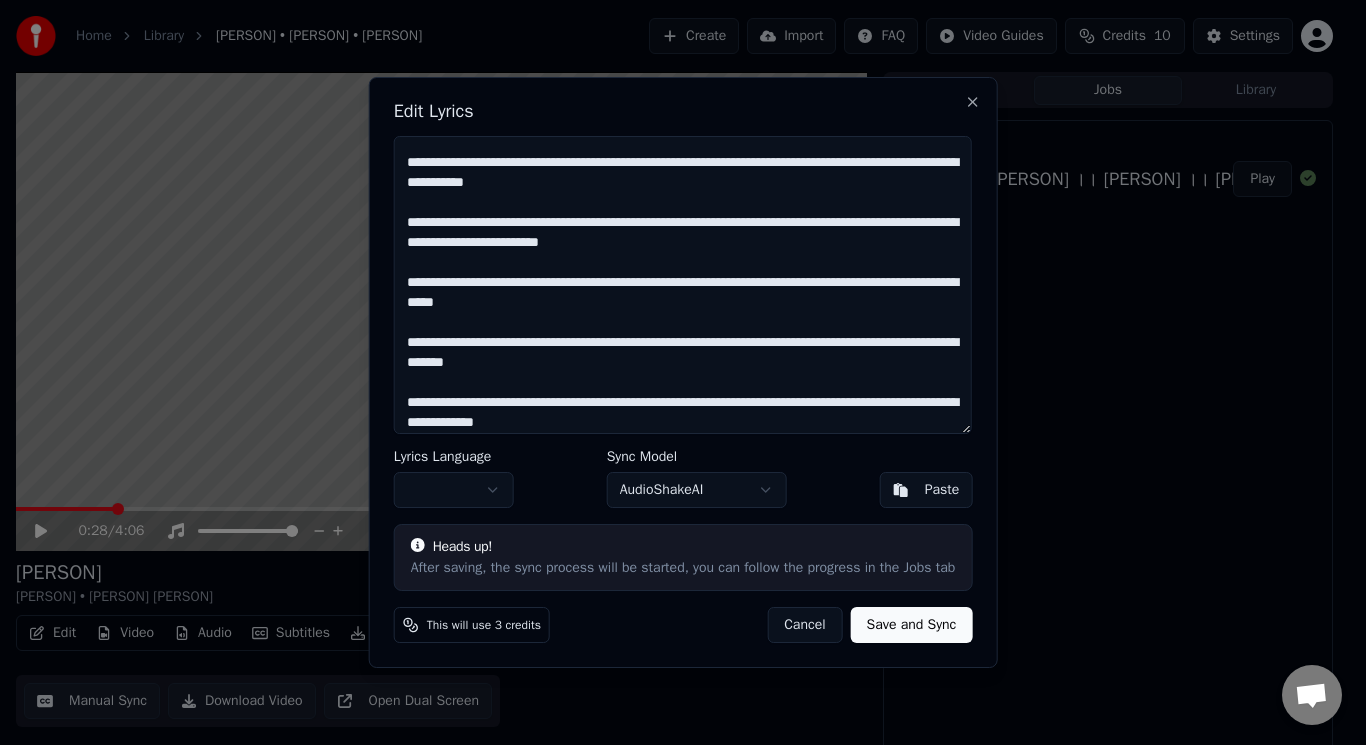 type on "**********" 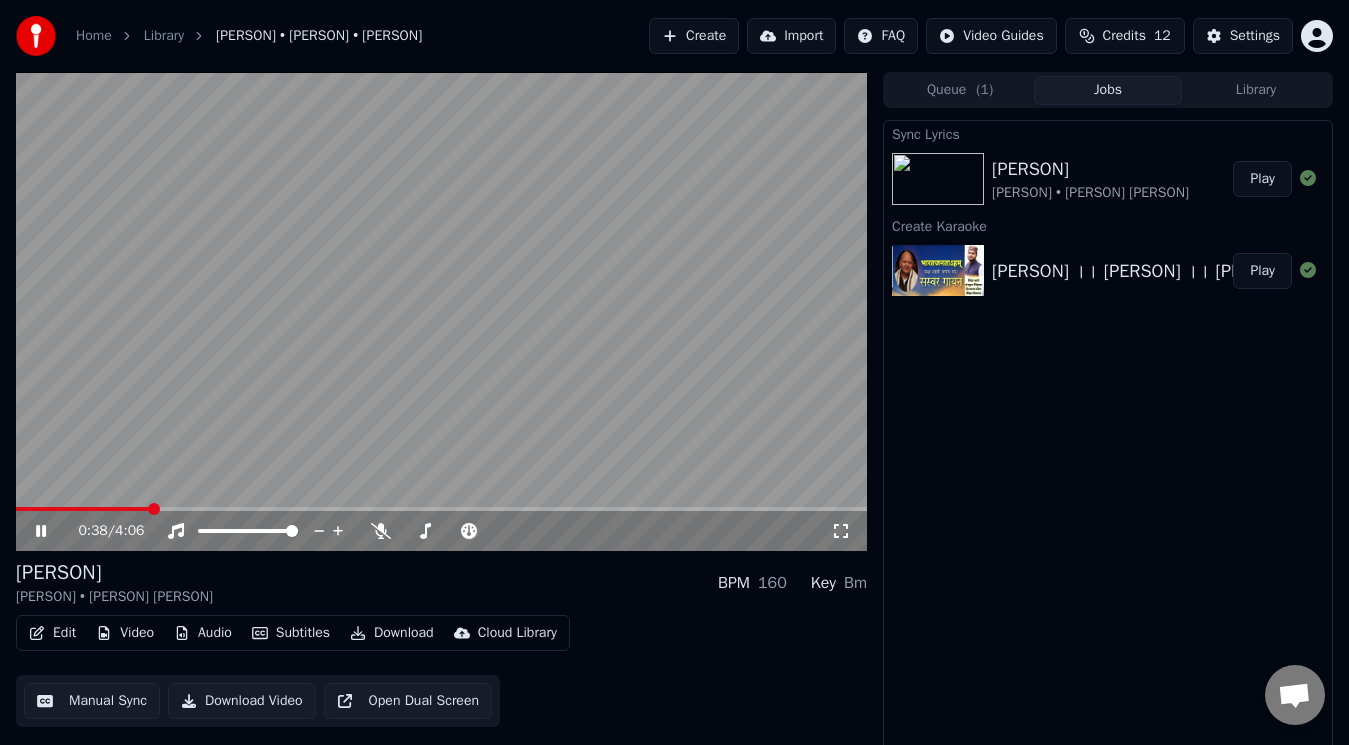 drag, startPoint x: 111, startPoint y: 501, endPoint x: 20, endPoint y: 501, distance: 91 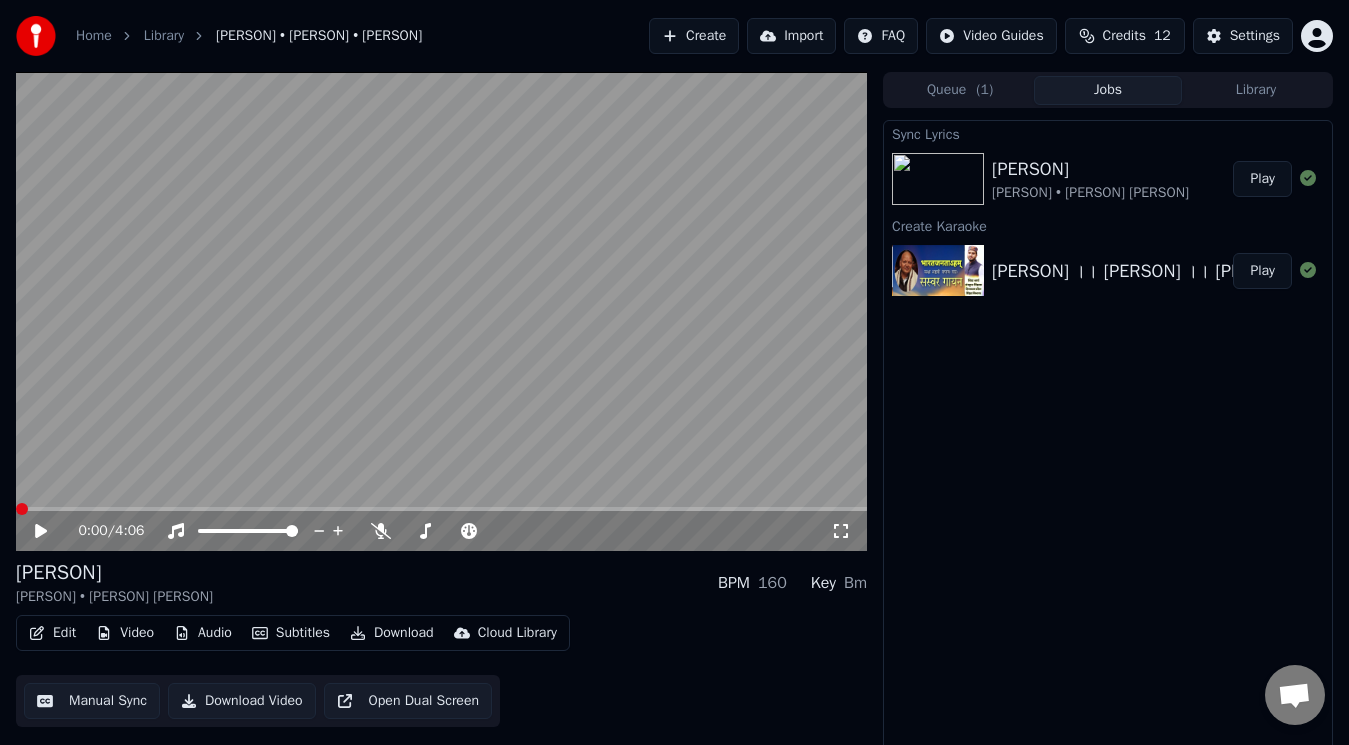 click at bounding box center (16, 509) 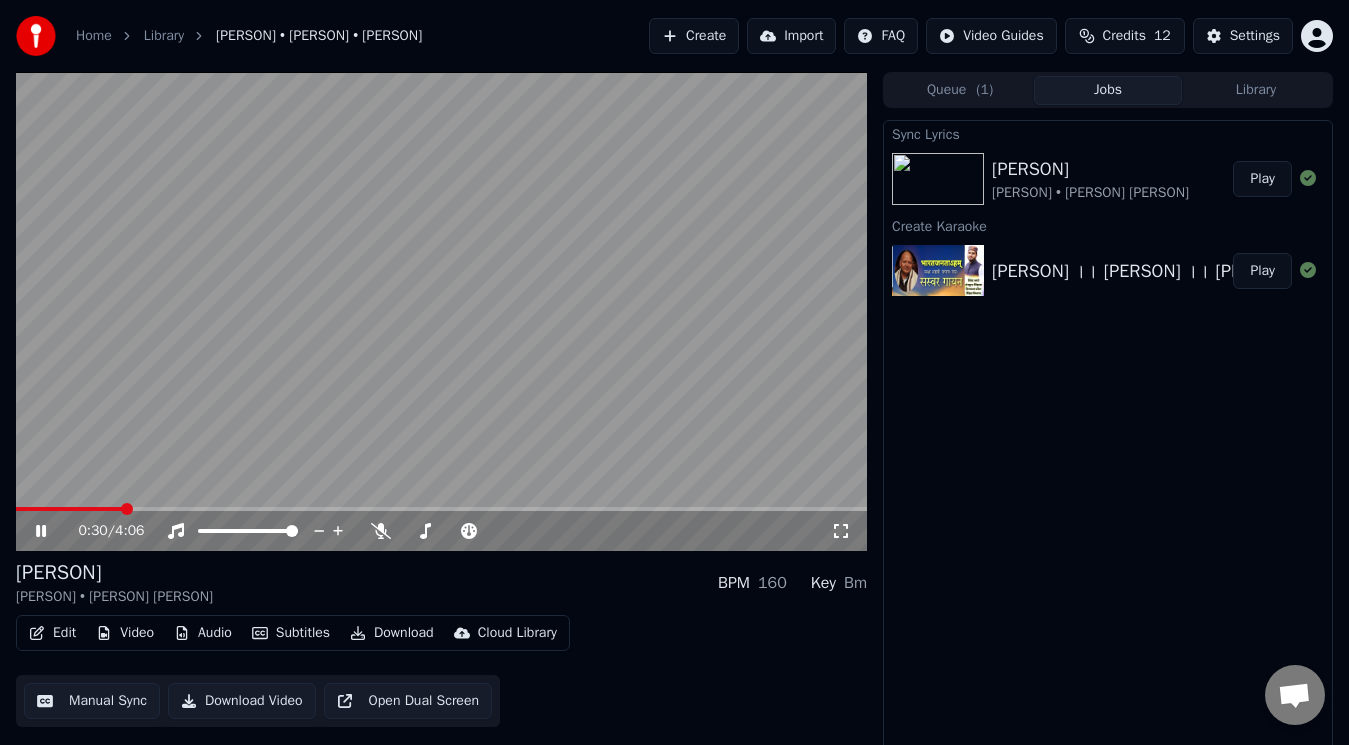 click 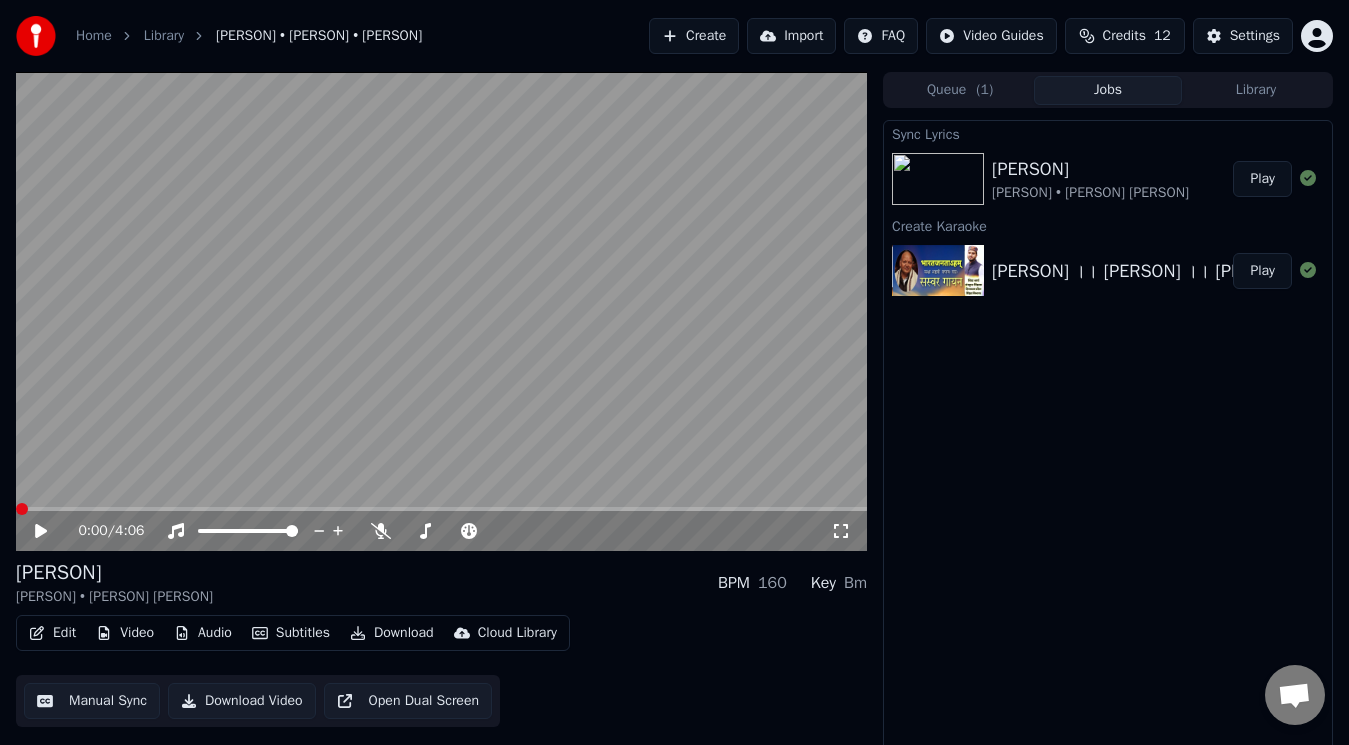 click at bounding box center (22, 509) 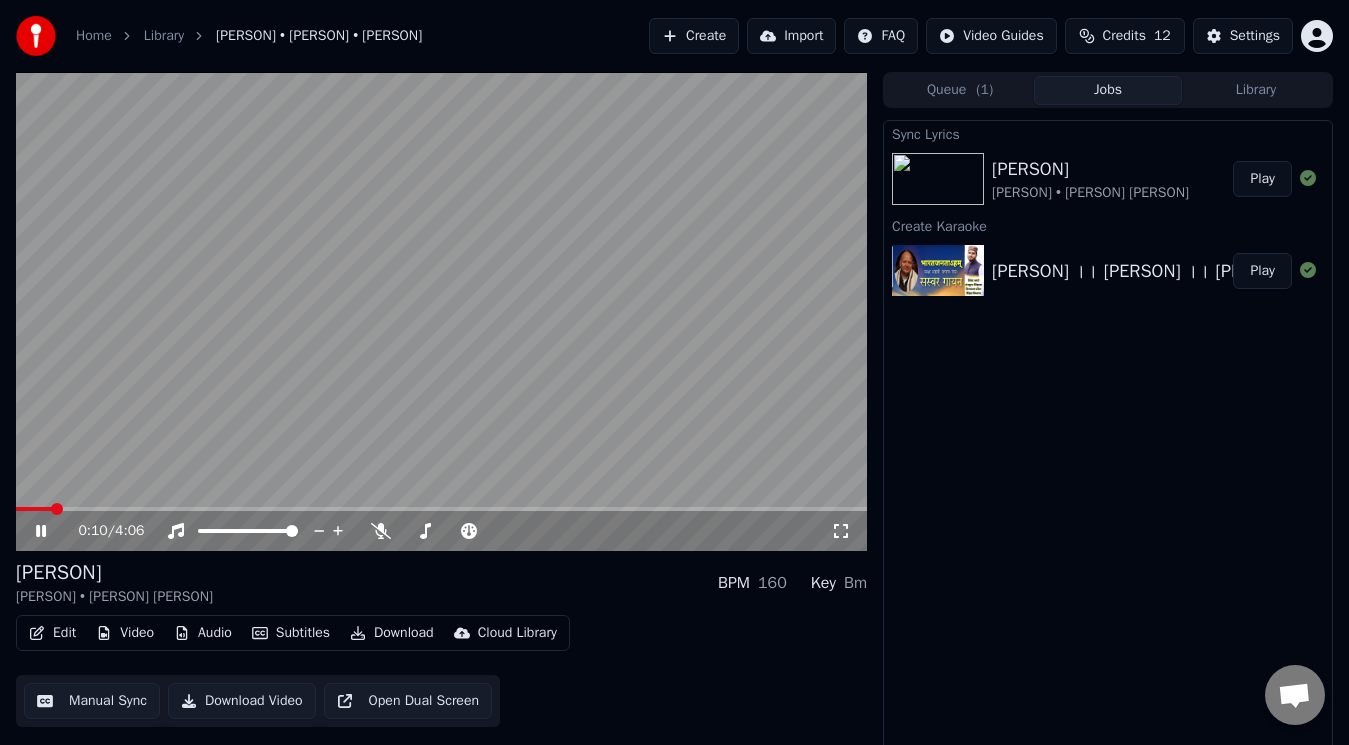 click on "Play" at bounding box center (1262, 179) 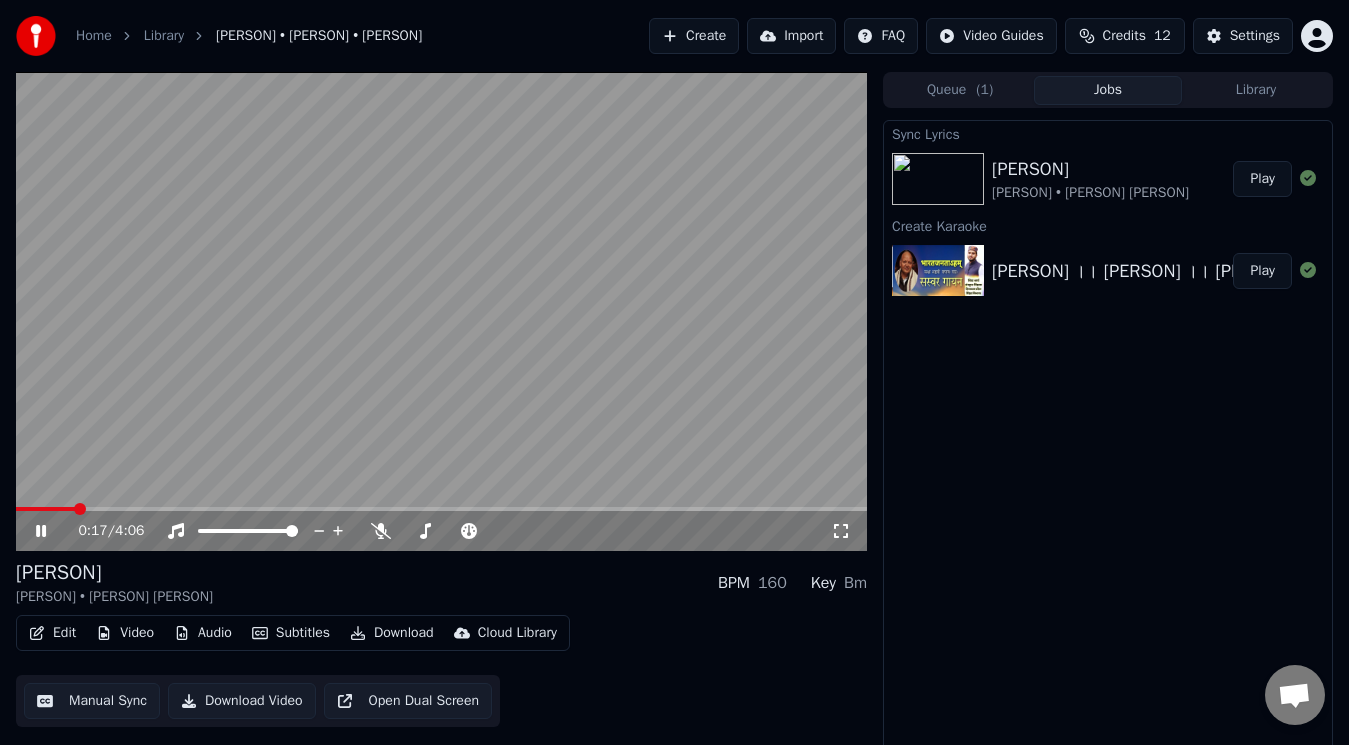 drag, startPoint x: 47, startPoint y: 502, endPoint x: 42, endPoint y: 516, distance: 14.866069 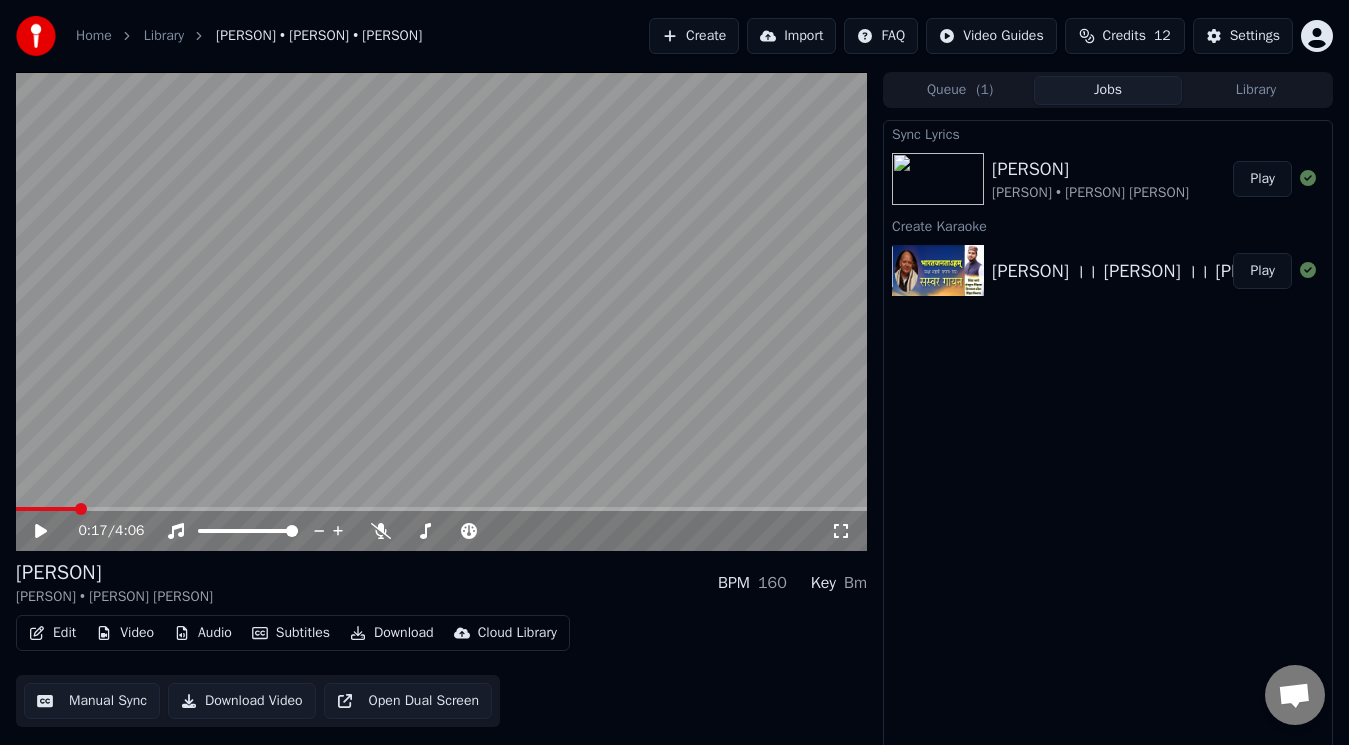 click 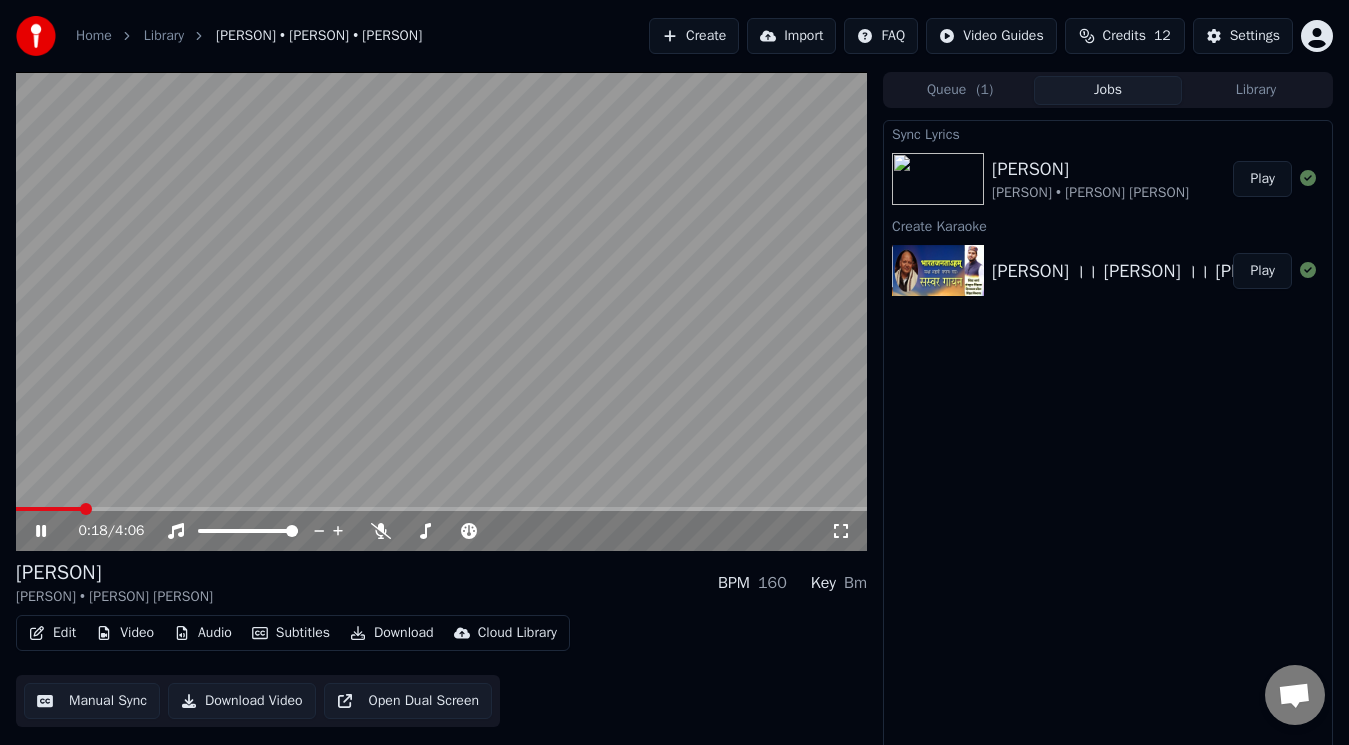 click 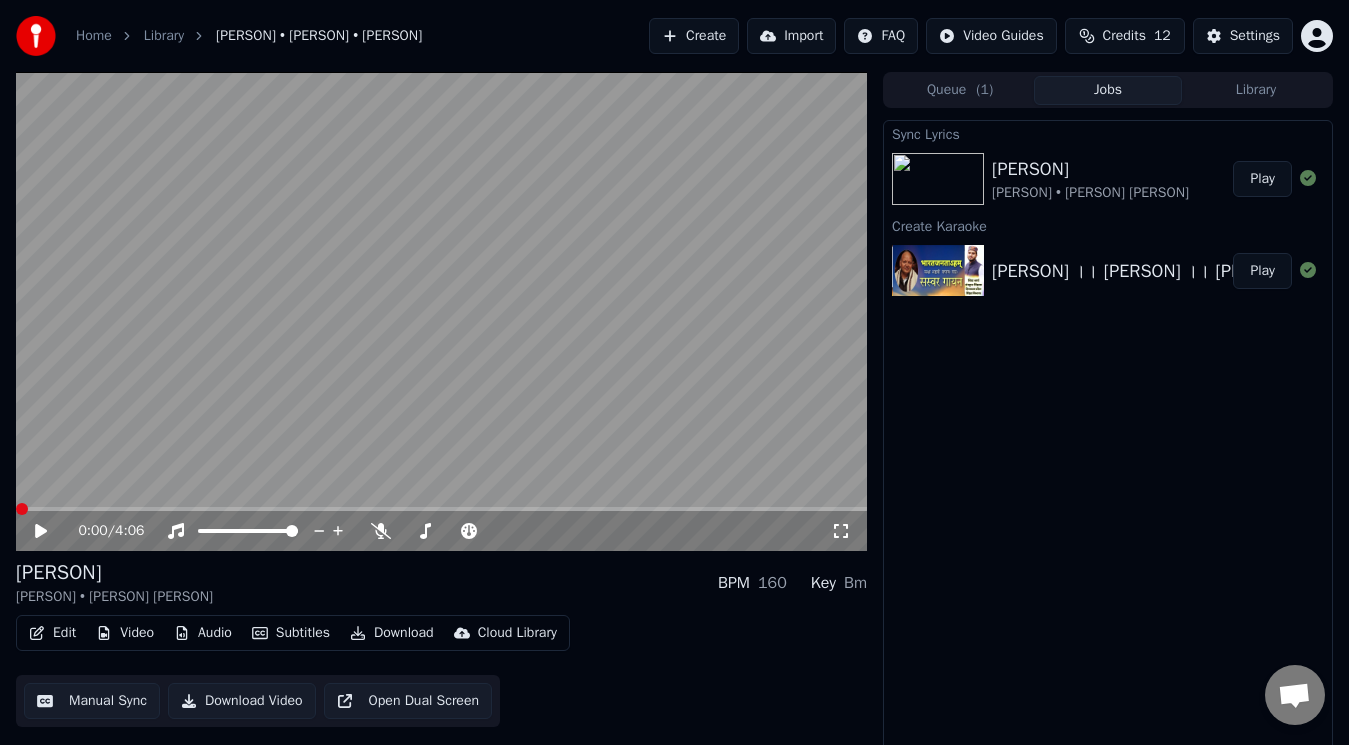 click at bounding box center [16, 509] 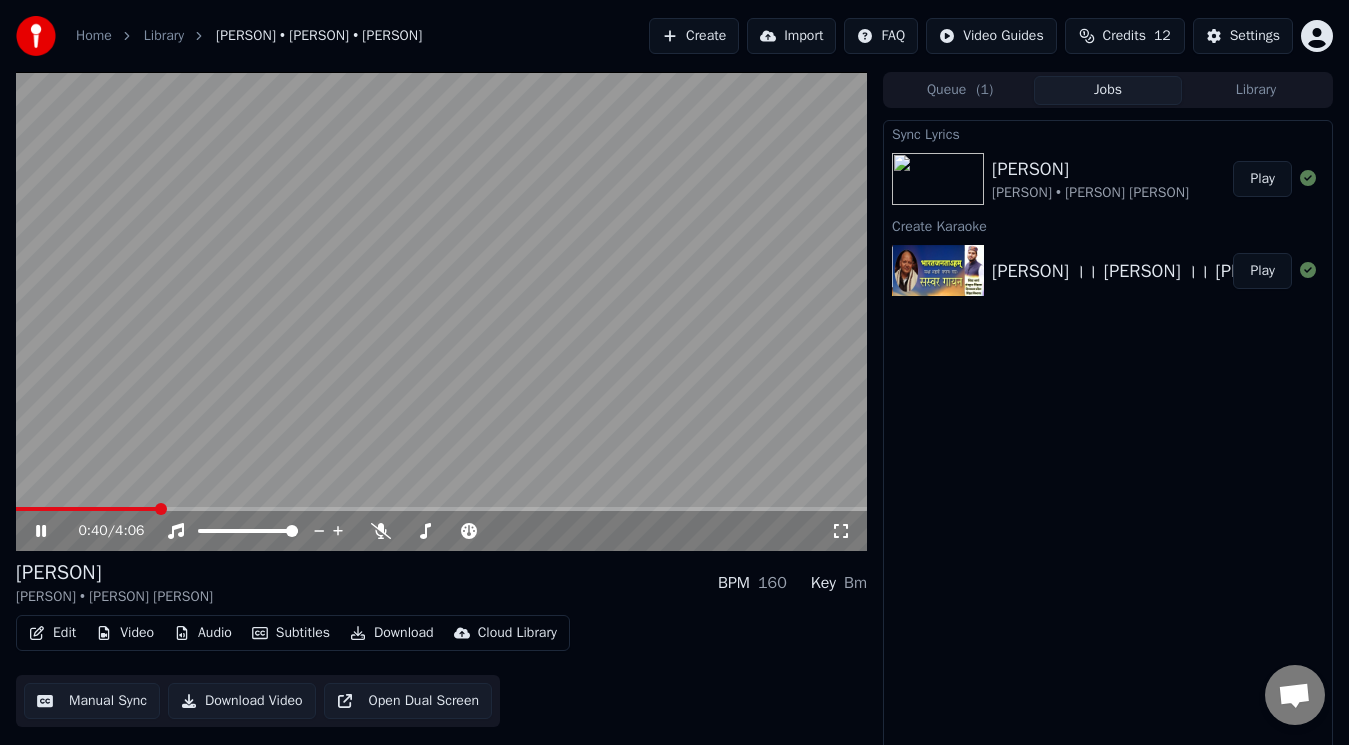click 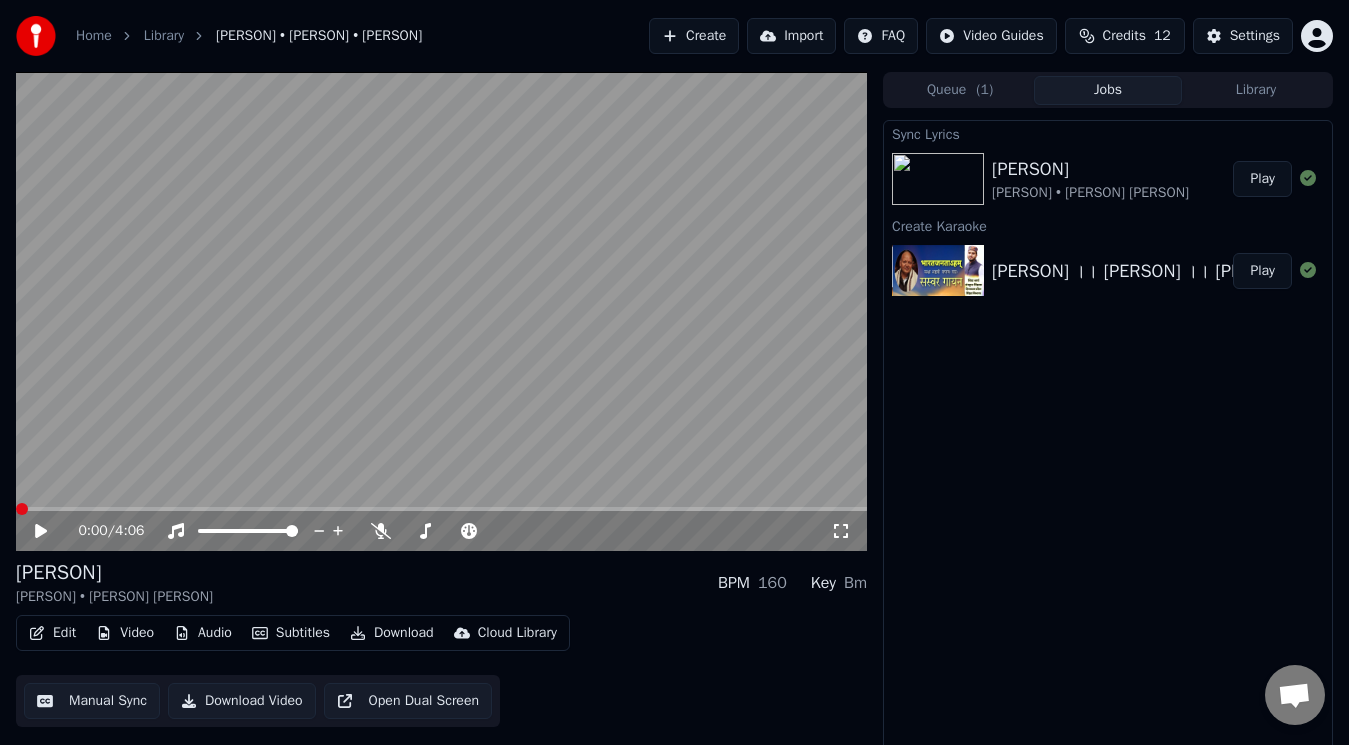 click at bounding box center (16, 509) 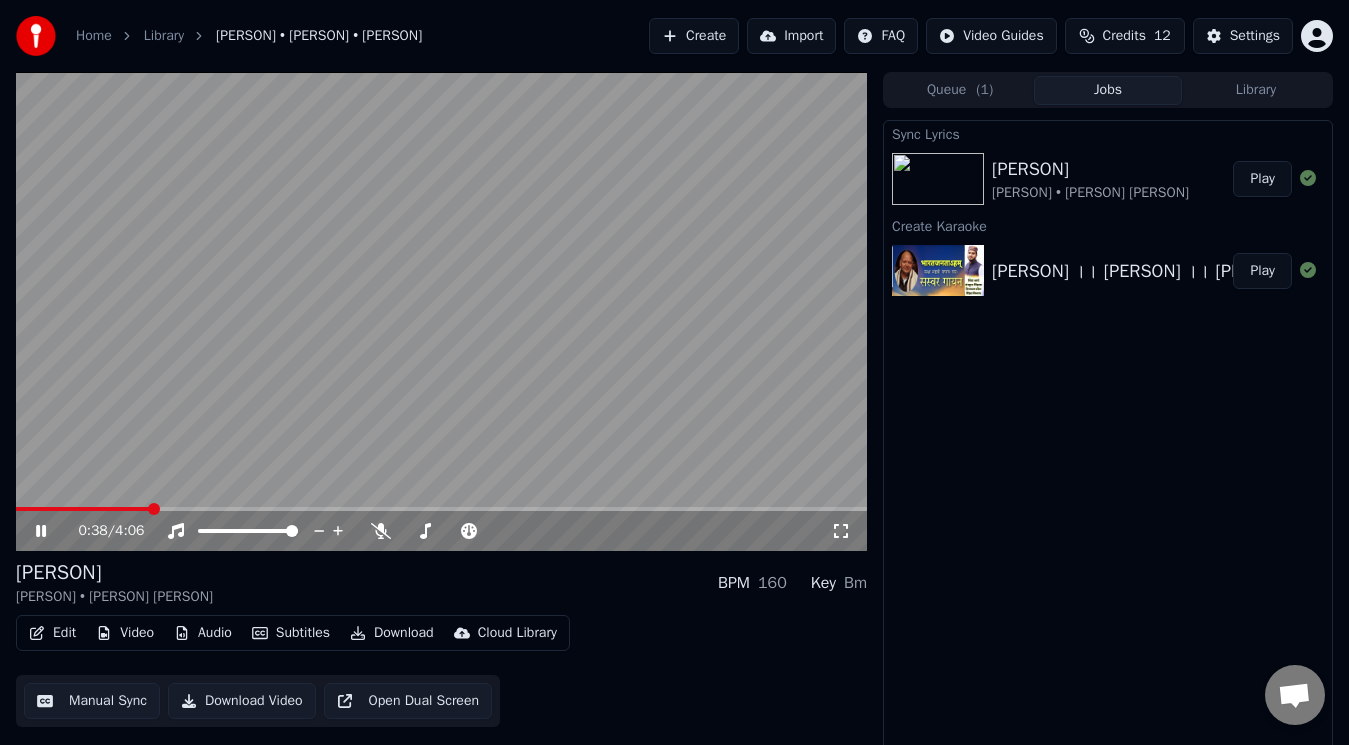 drag, startPoint x: 113, startPoint y: 505, endPoint x: 0, endPoint y: 519, distance: 113.86395 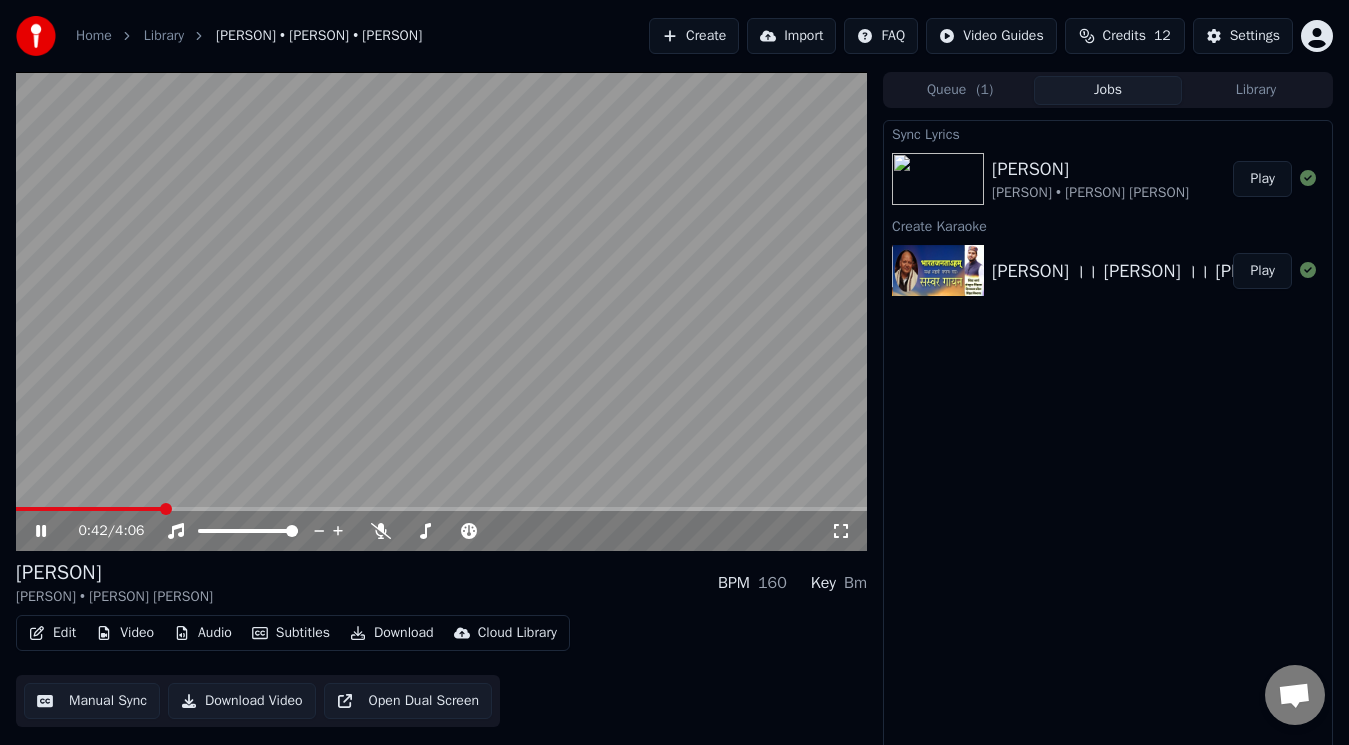 click at bounding box center (441, 311) 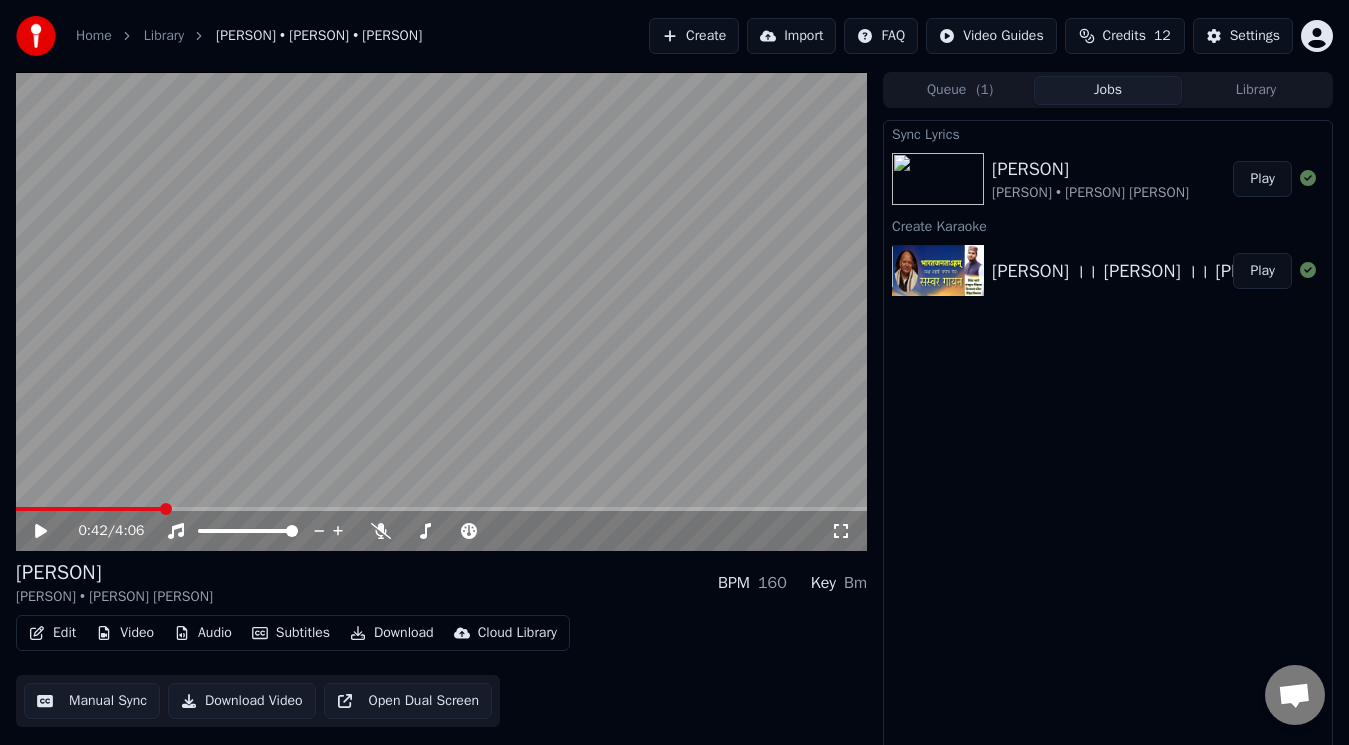 drag, startPoint x: 21, startPoint y: 503, endPoint x: 9, endPoint y: 503, distance: 12 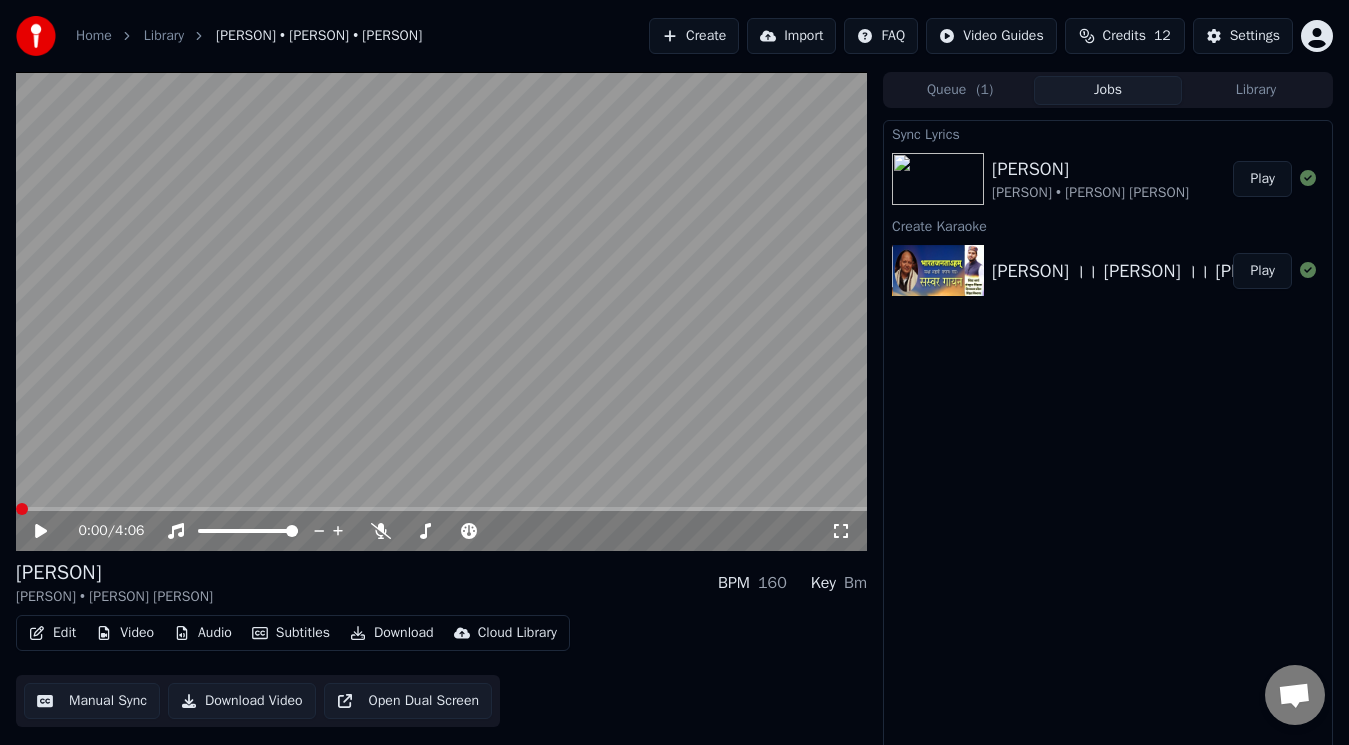 click at bounding box center (441, 311) 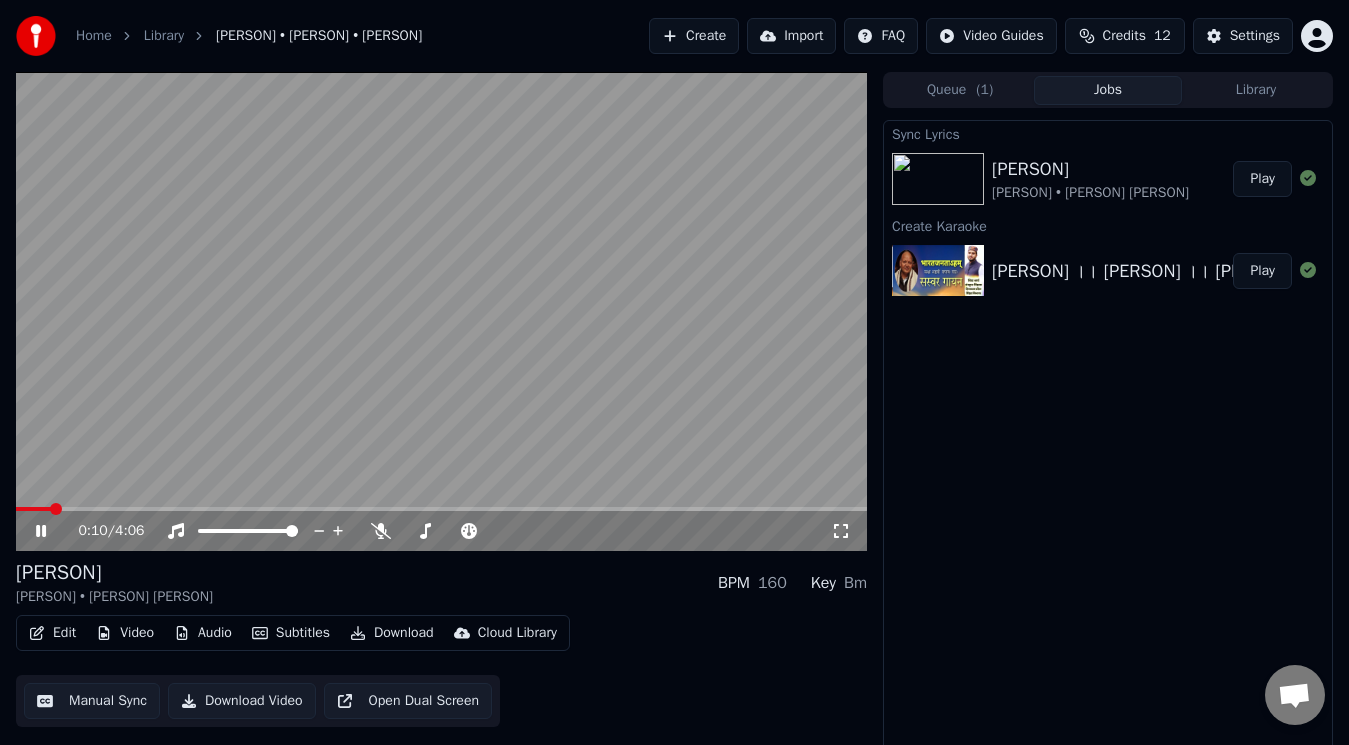 click at bounding box center (33, 509) 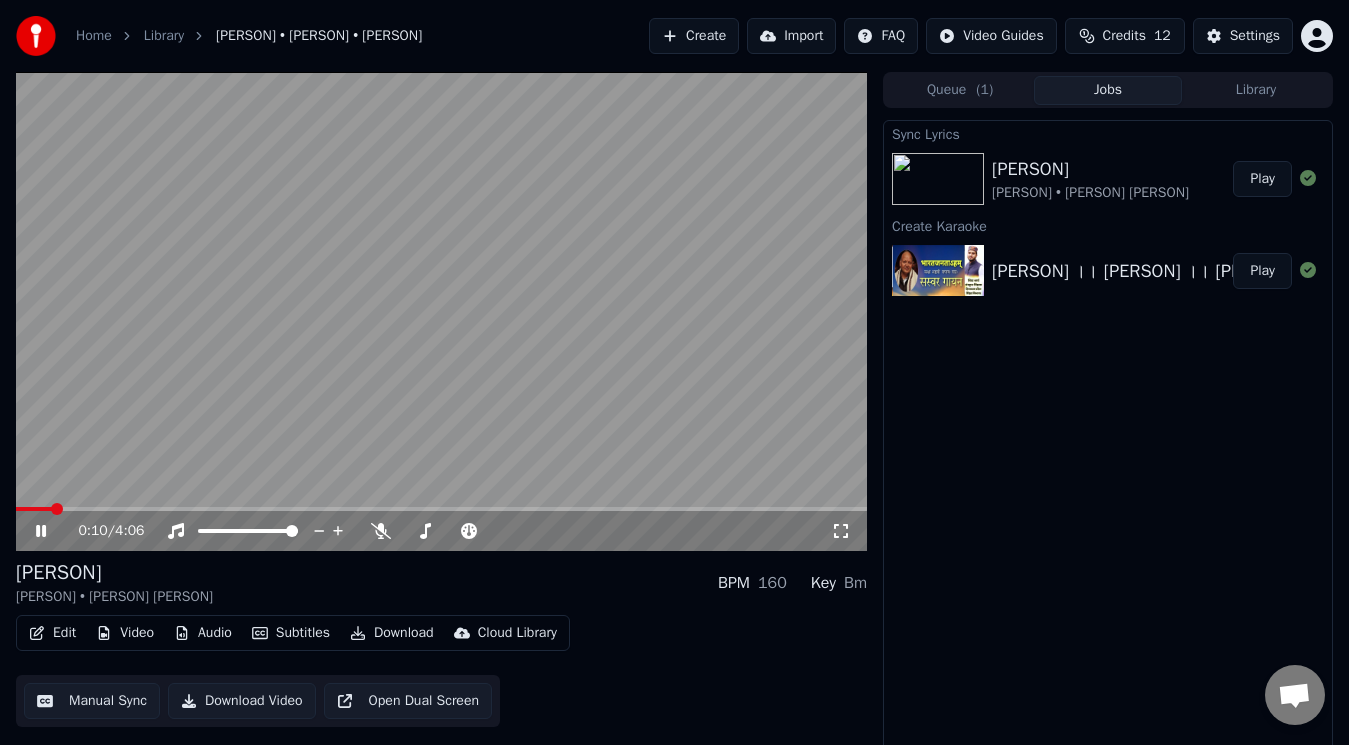 click at bounding box center [441, 311] 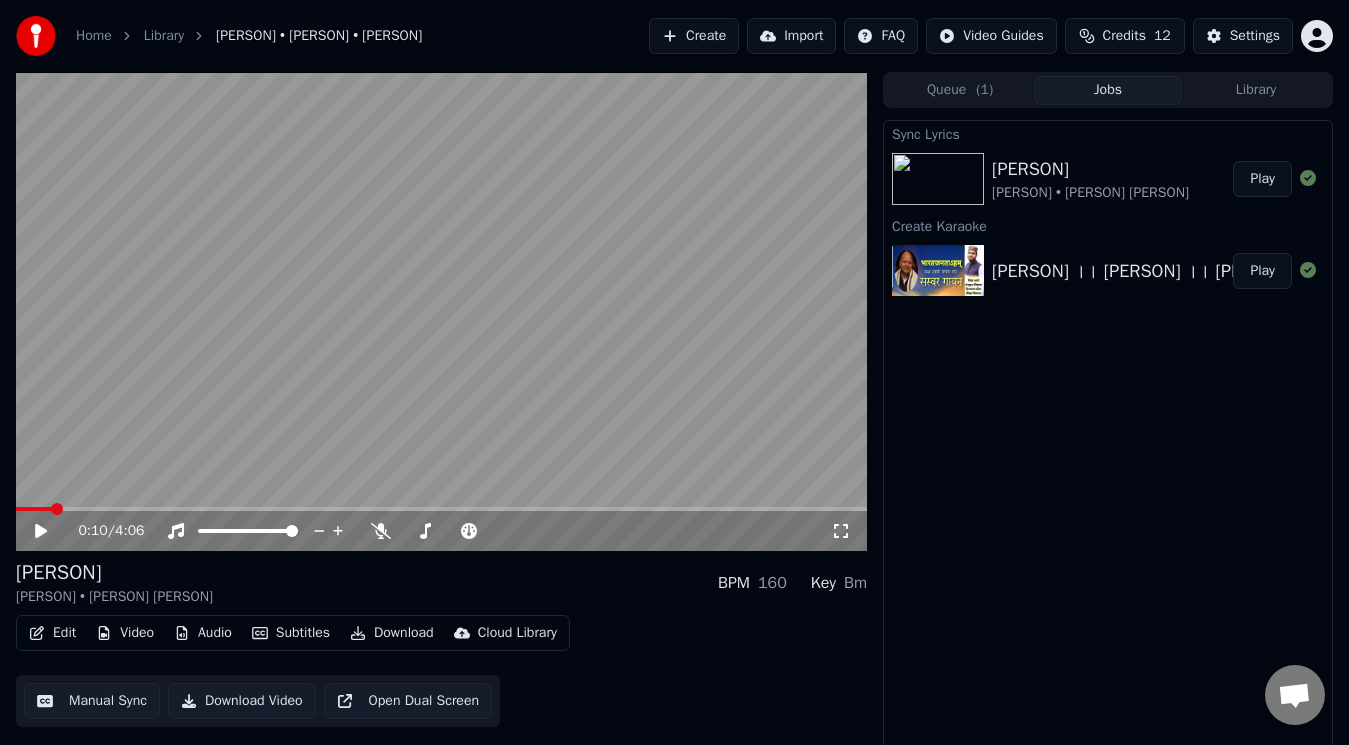 click at bounding box center [441, 311] 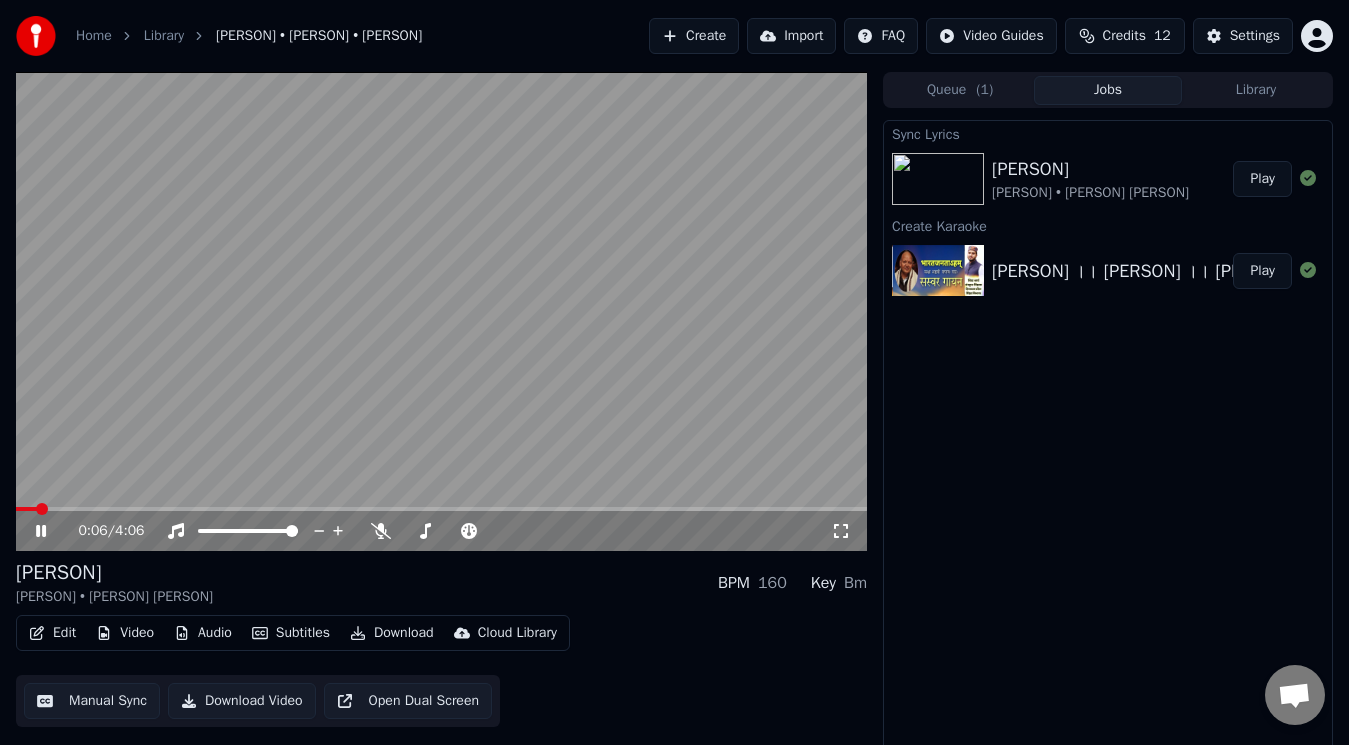 click at bounding box center [26, 509] 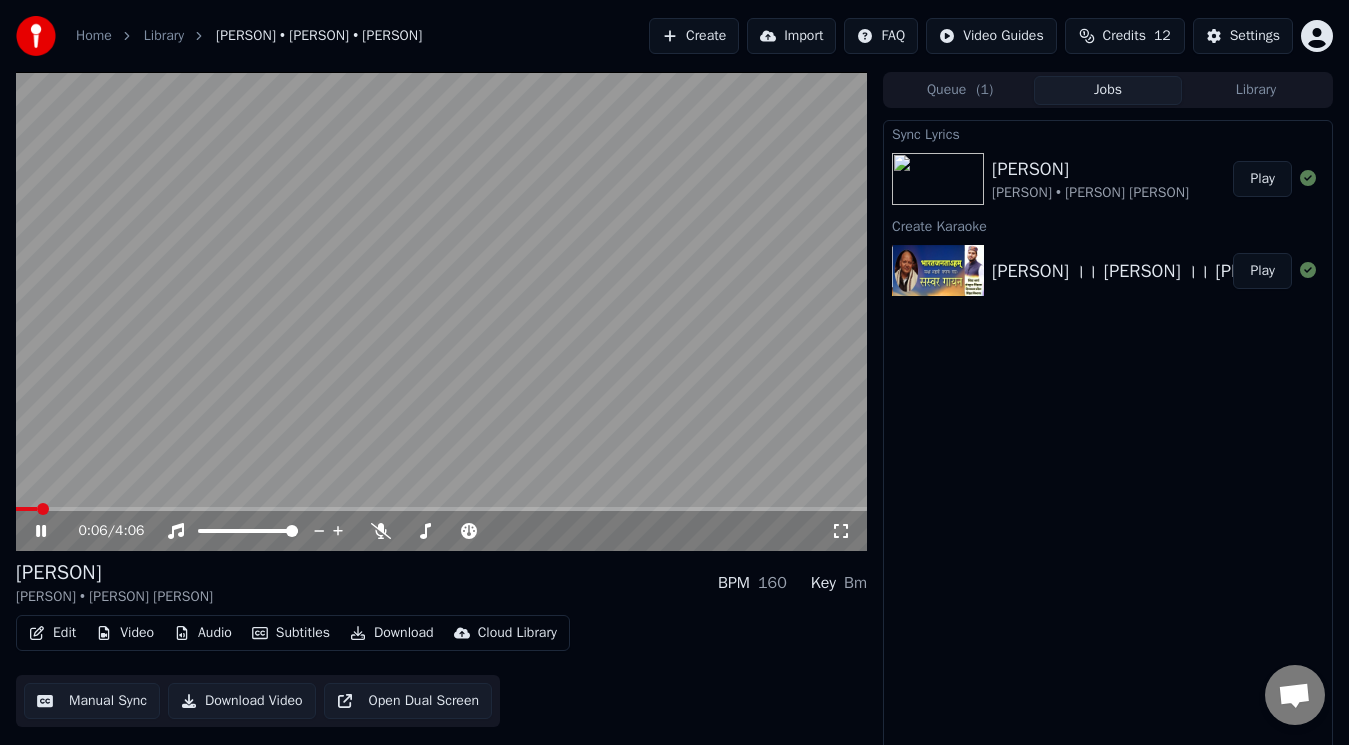 click at bounding box center (26, 509) 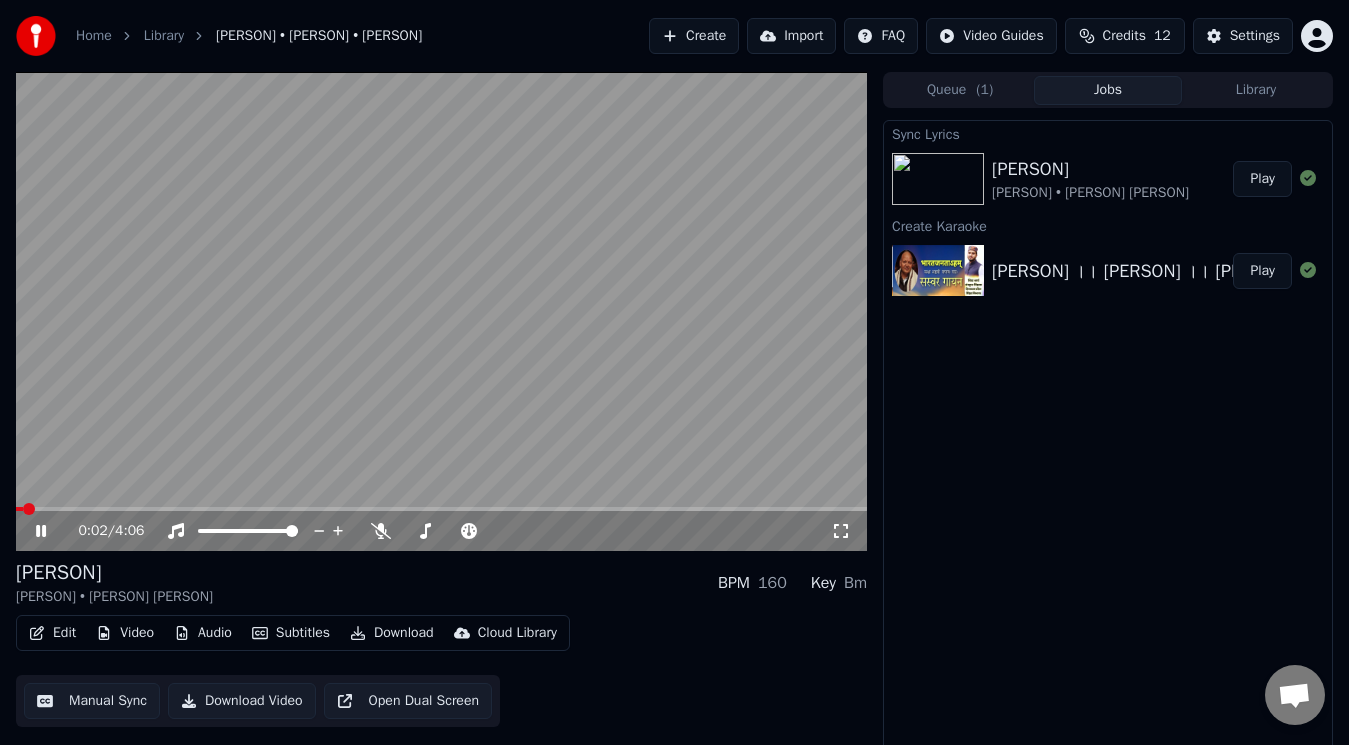 click at bounding box center (19, 509) 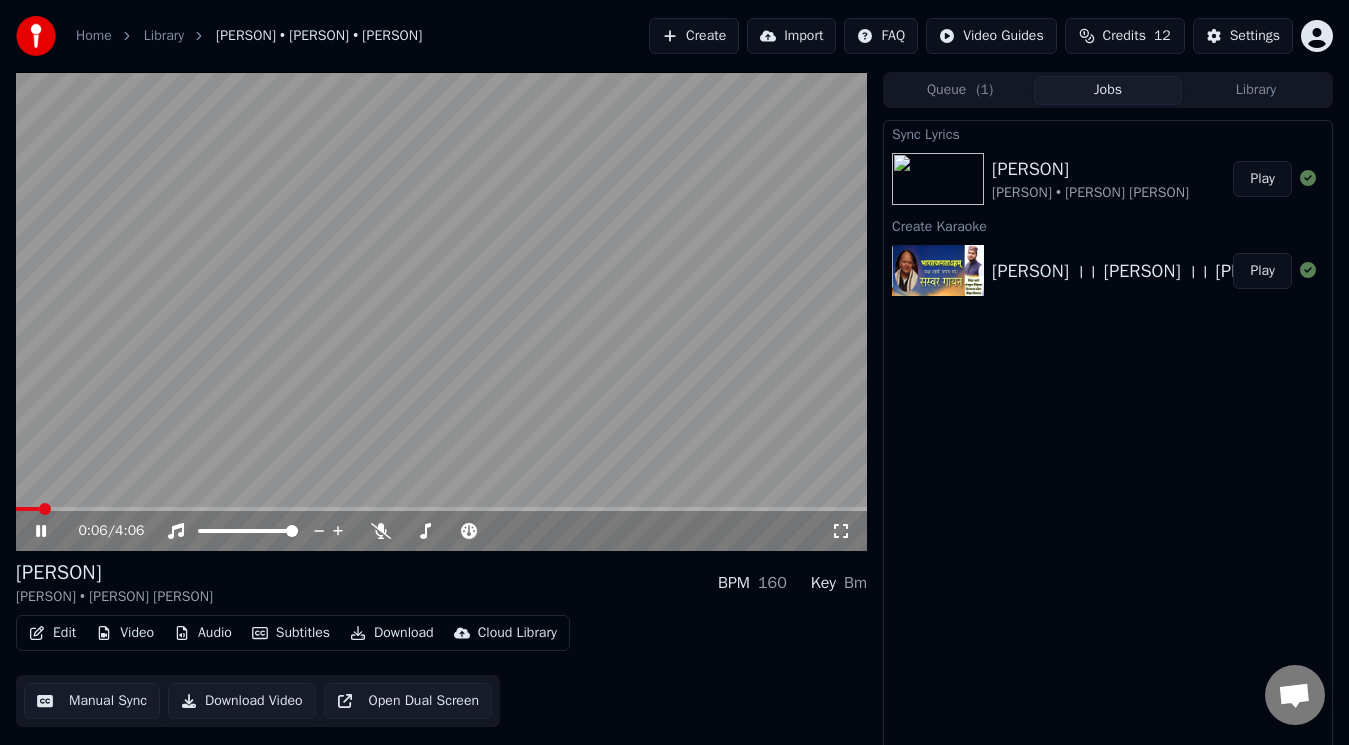 click at bounding box center (441, 311) 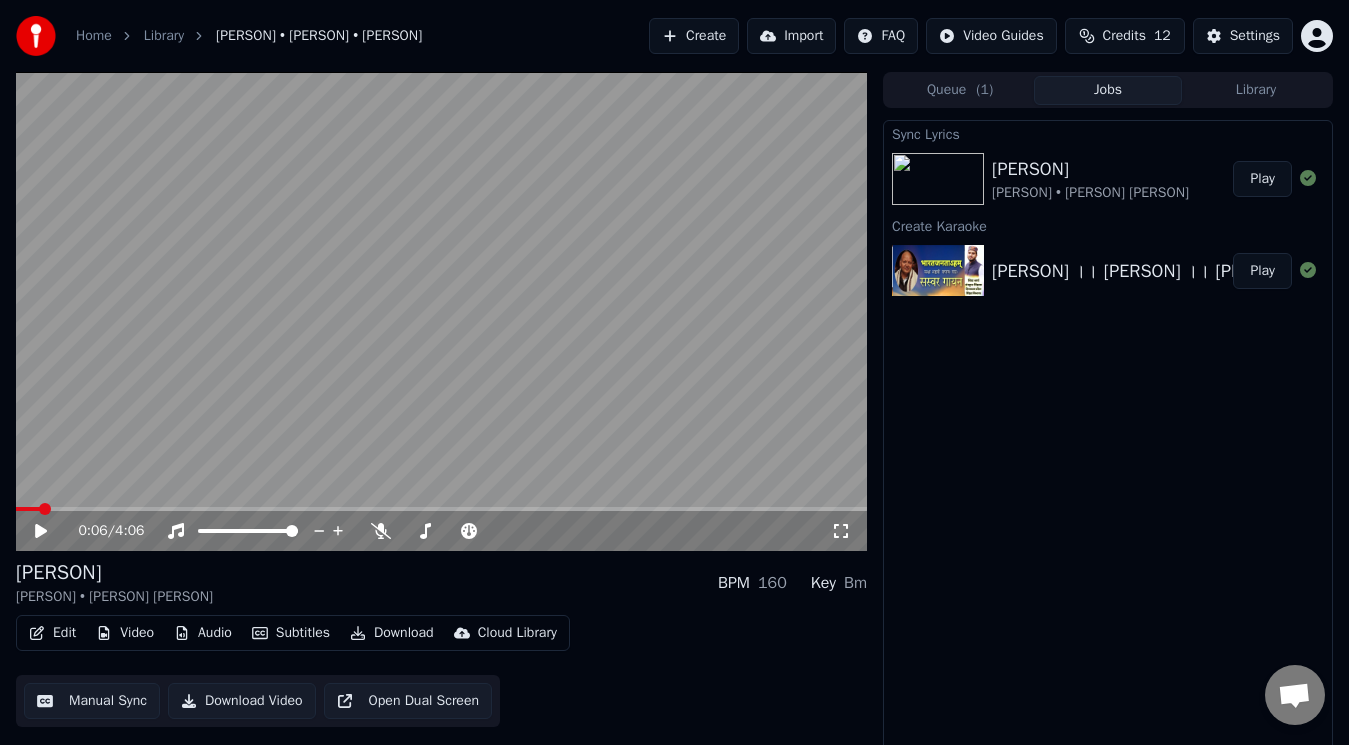 click at bounding box center (28, 509) 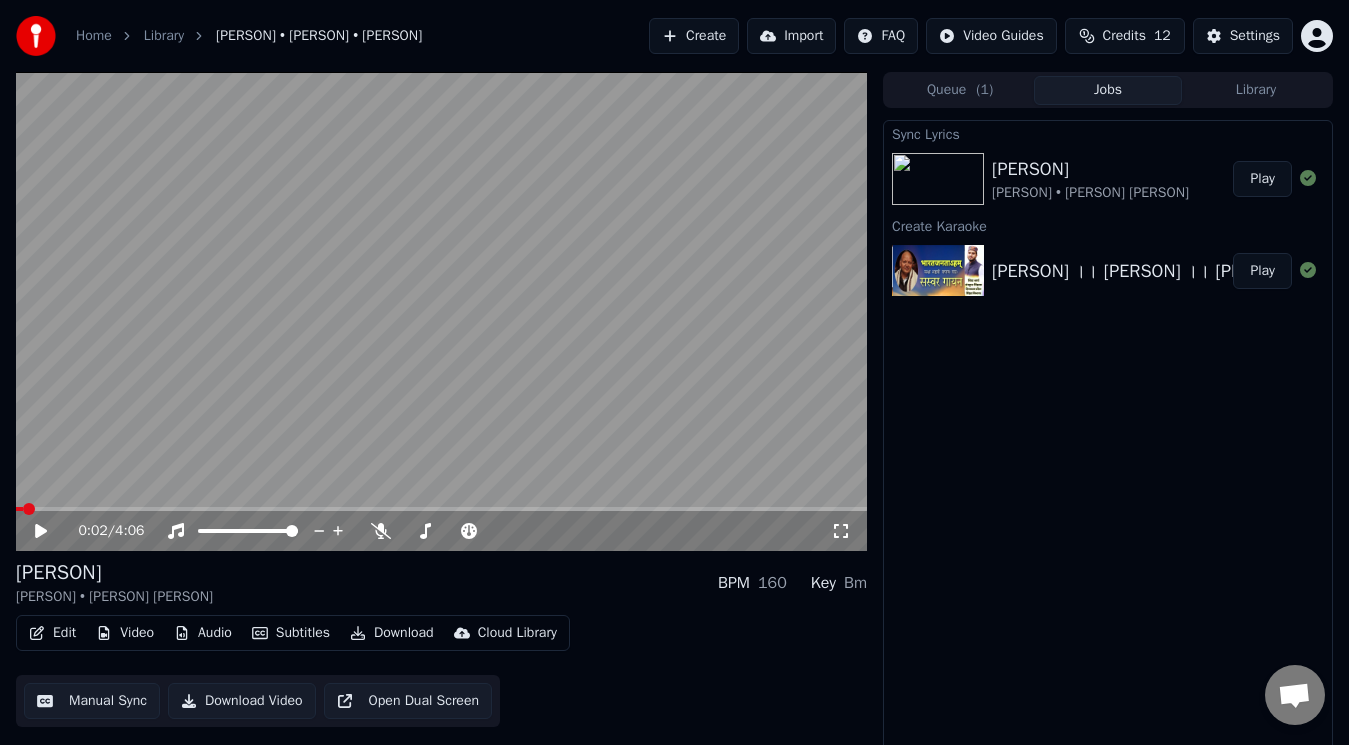 click 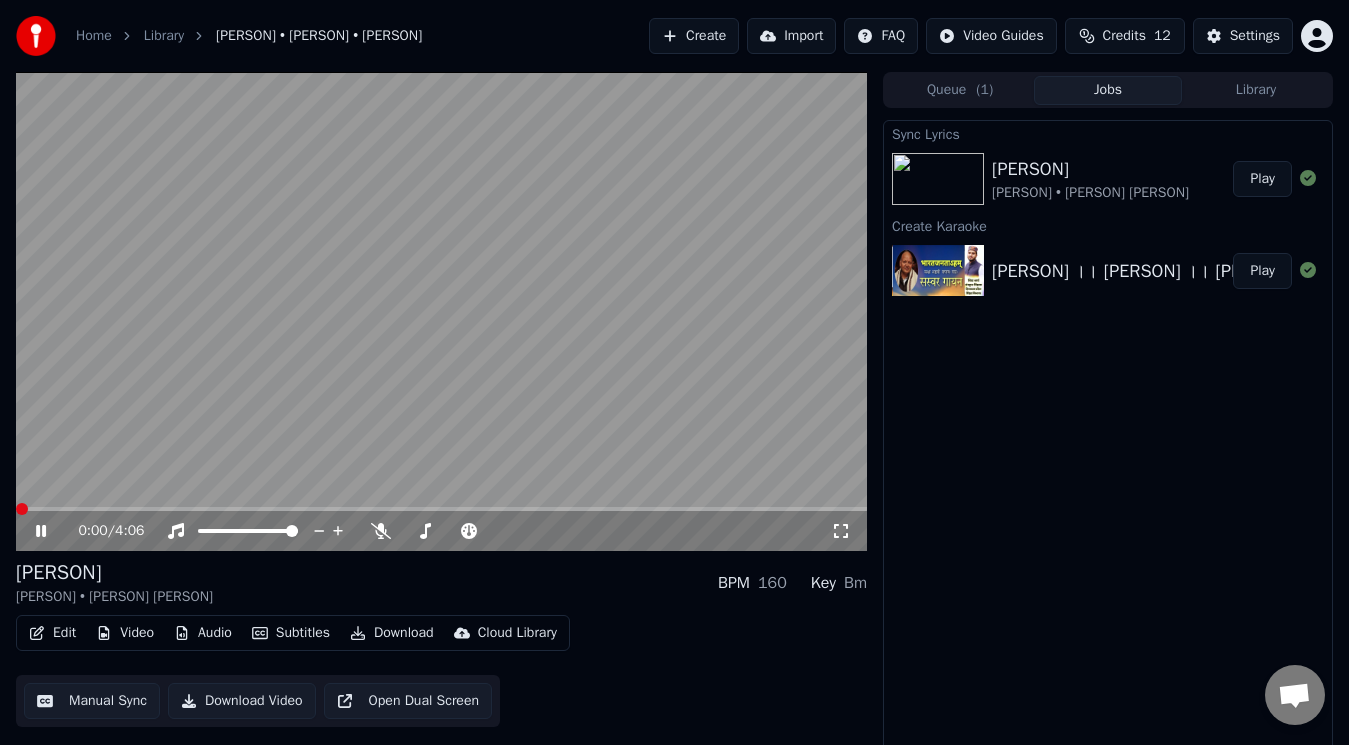 click at bounding box center (16, 509) 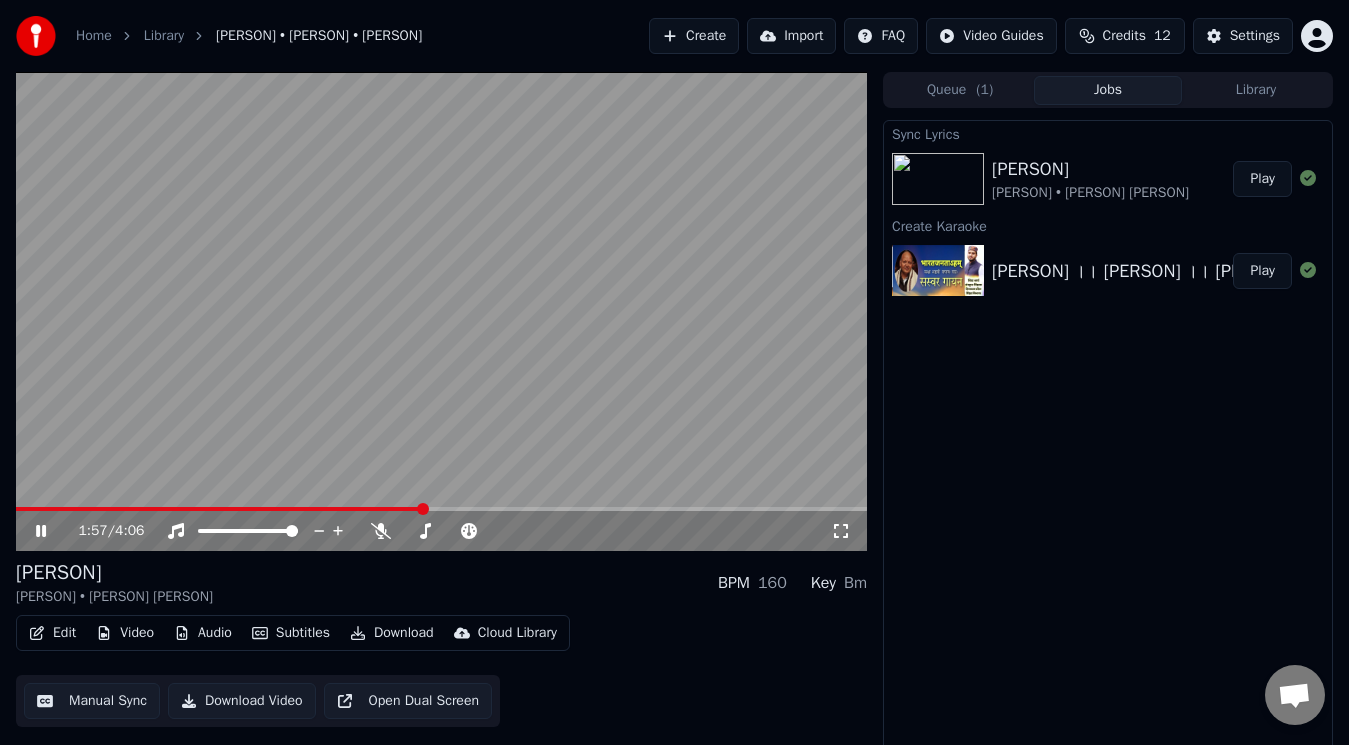 click 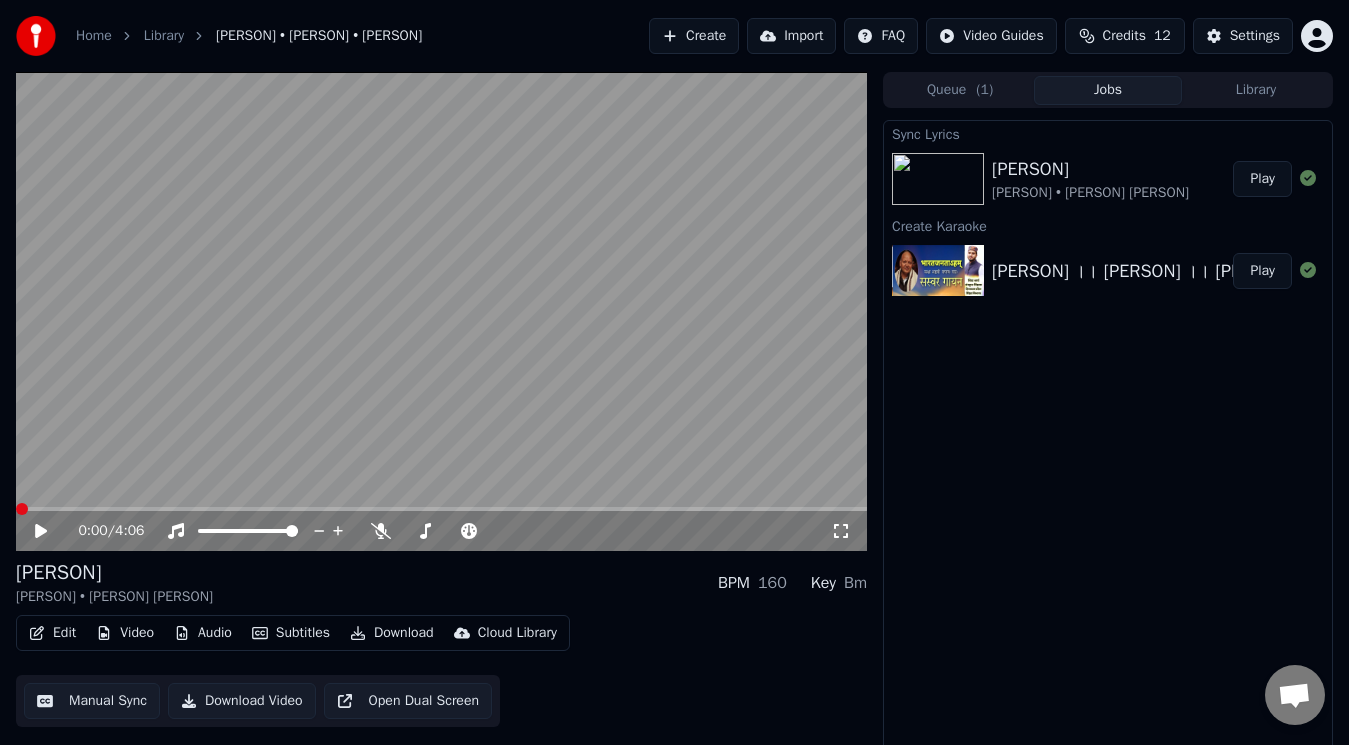click at bounding box center (16, 509) 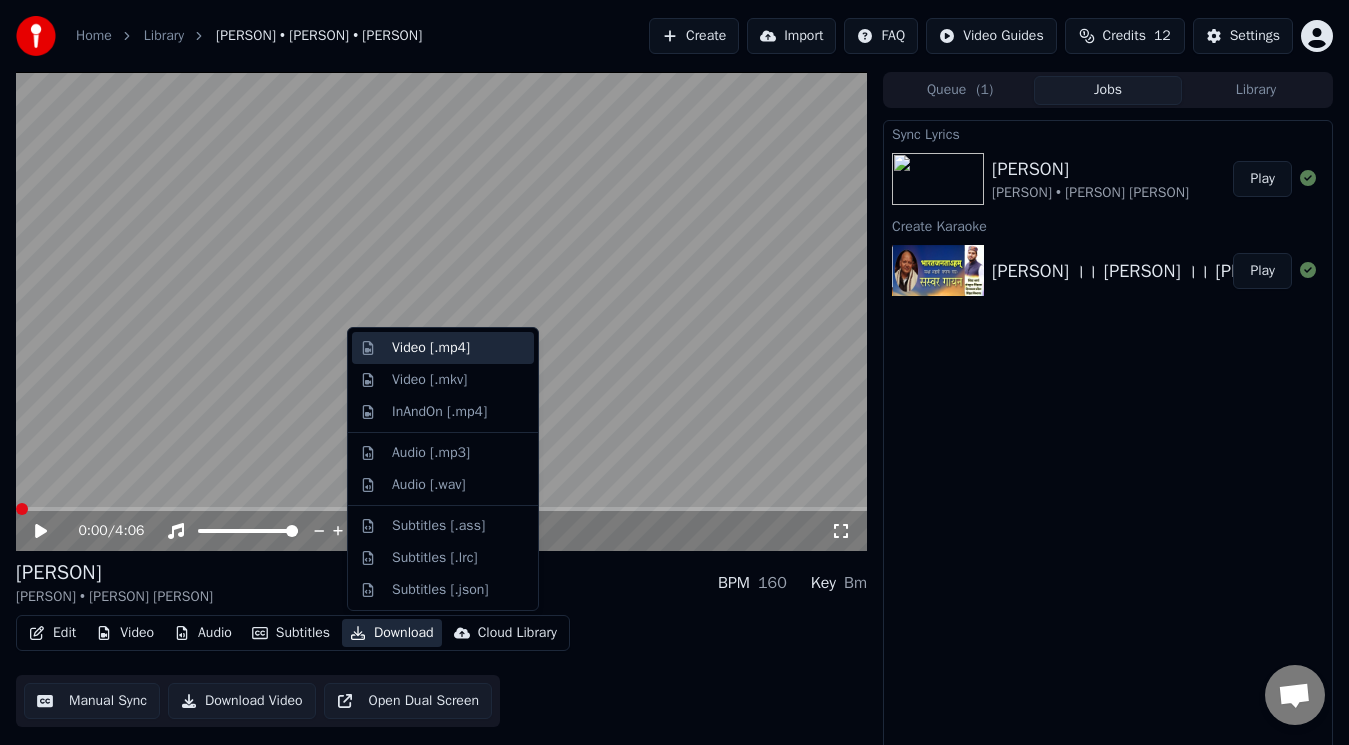 click on "Video [.mp4]" at bounding box center [443, 348] 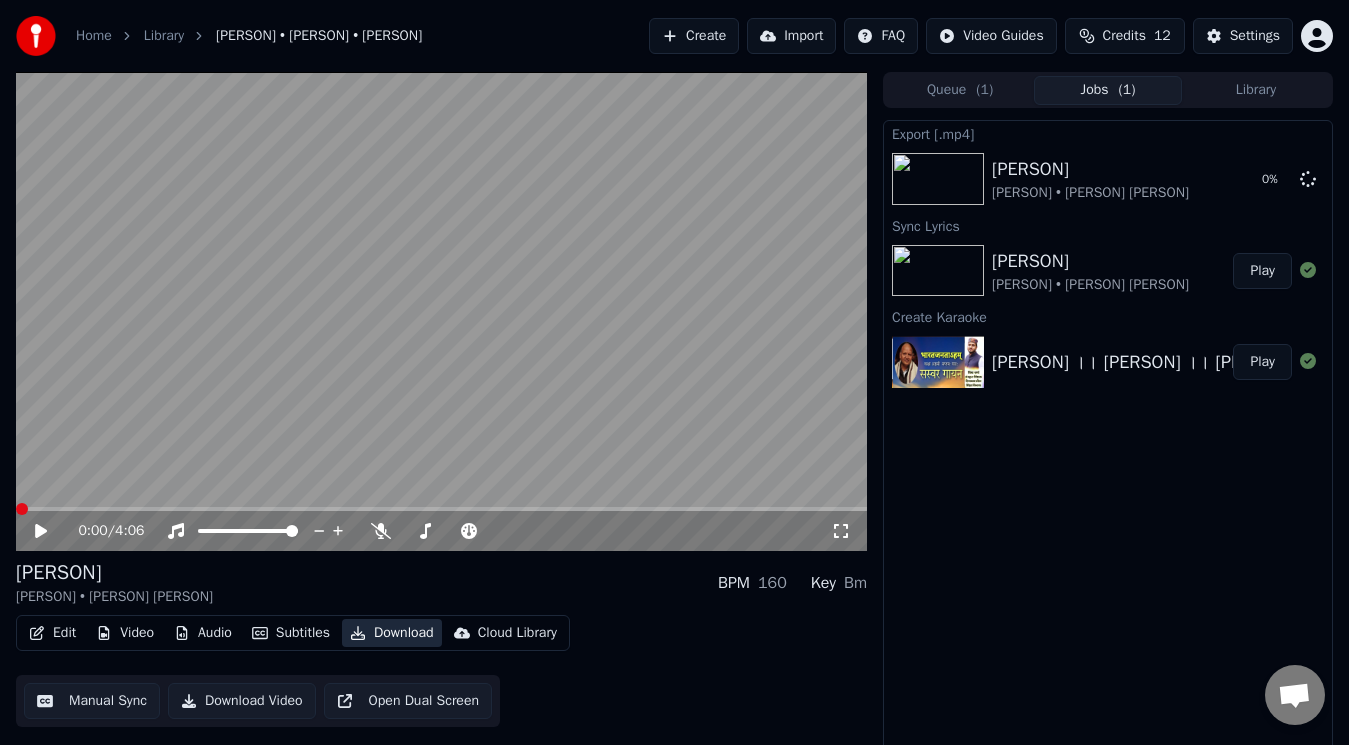 click at bounding box center (441, 311) 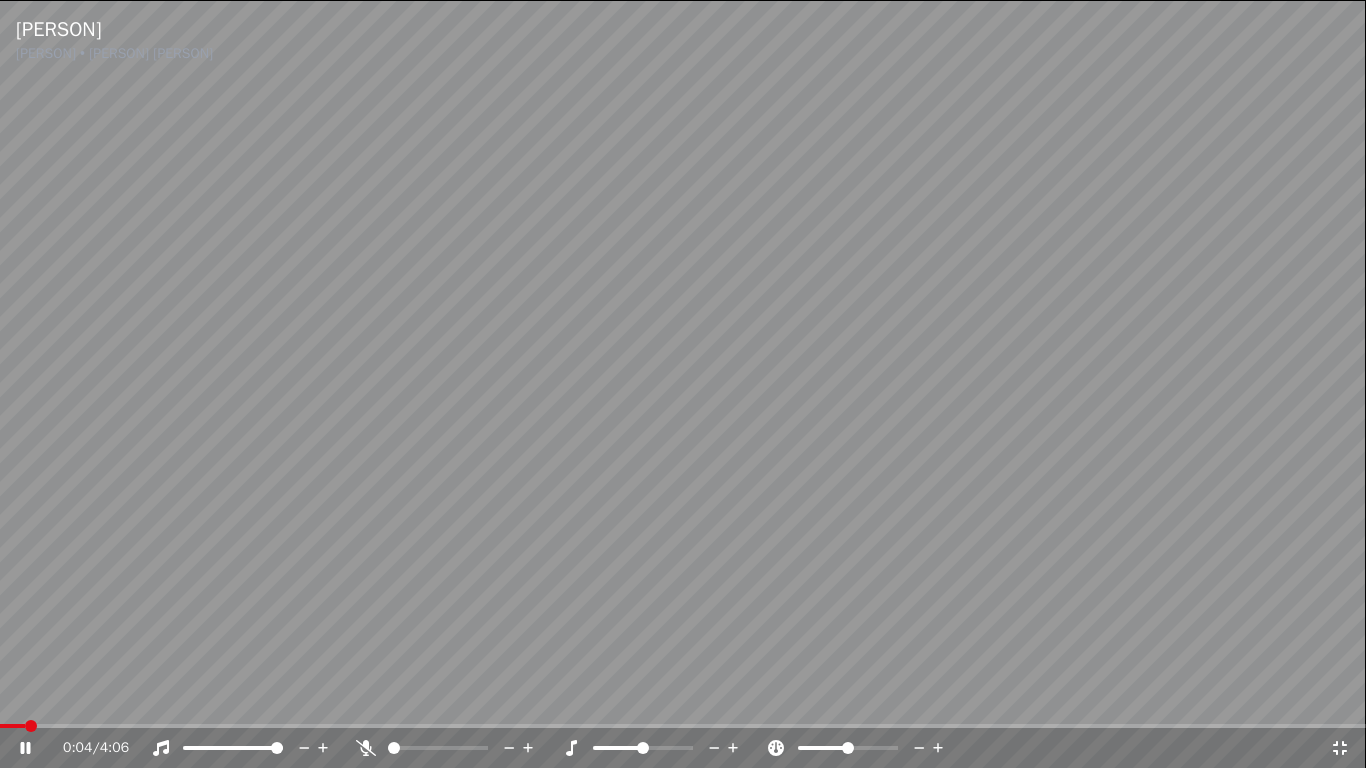 click 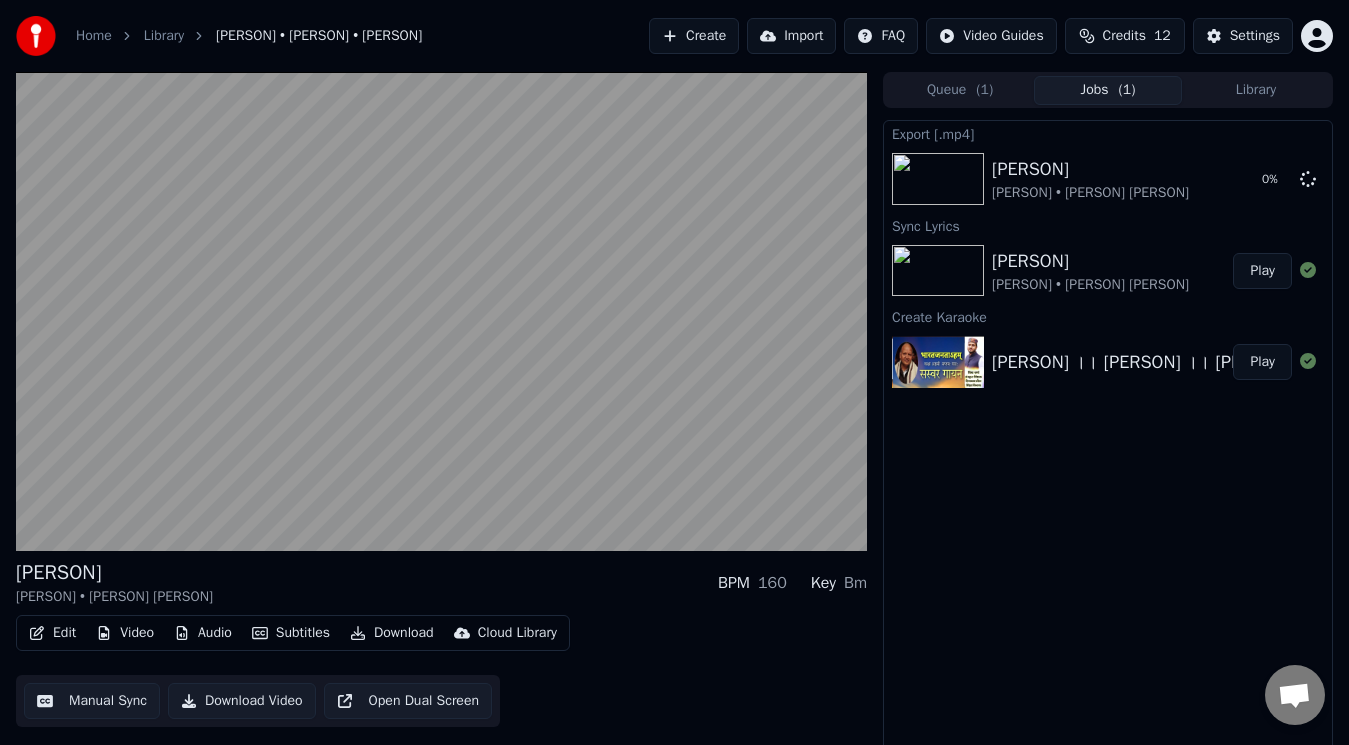 click at bounding box center (441, 311) 